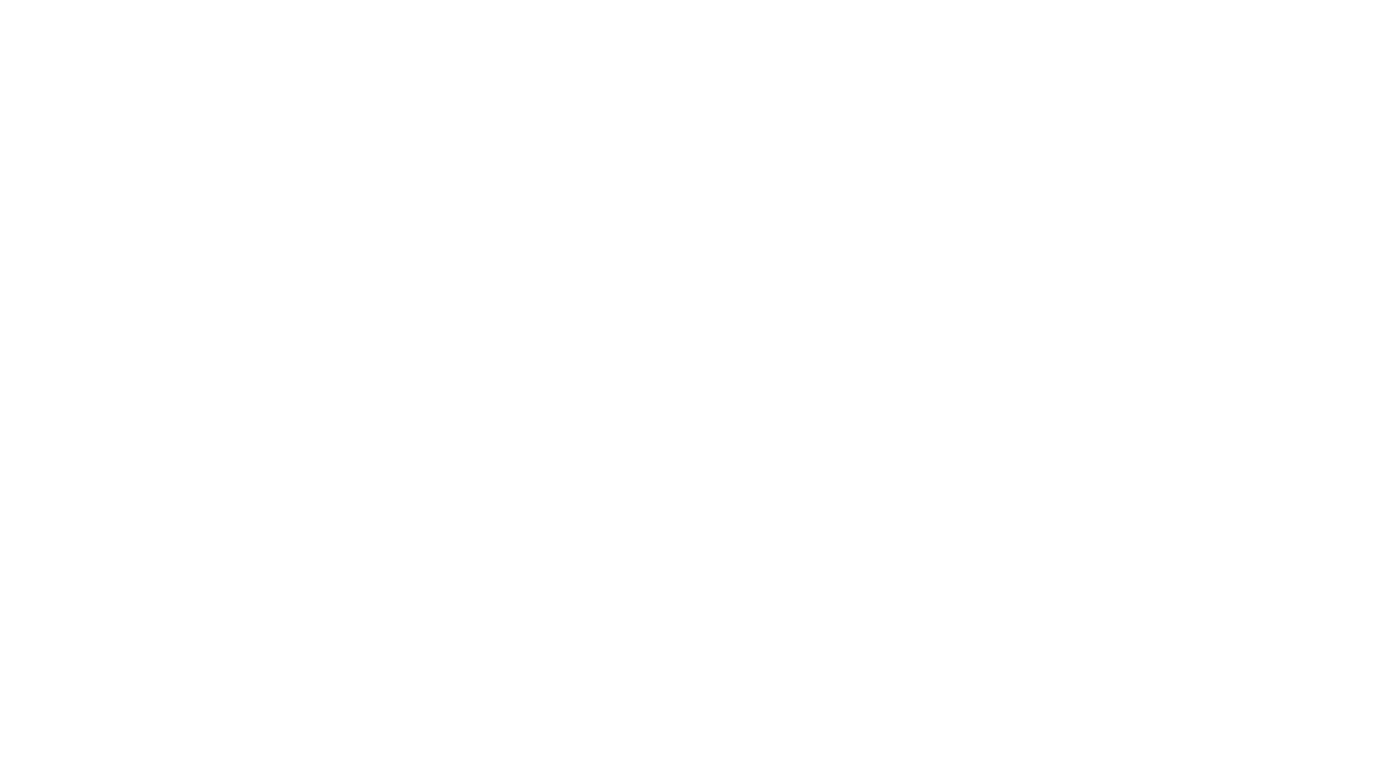 scroll, scrollTop: 0, scrollLeft: 0, axis: both 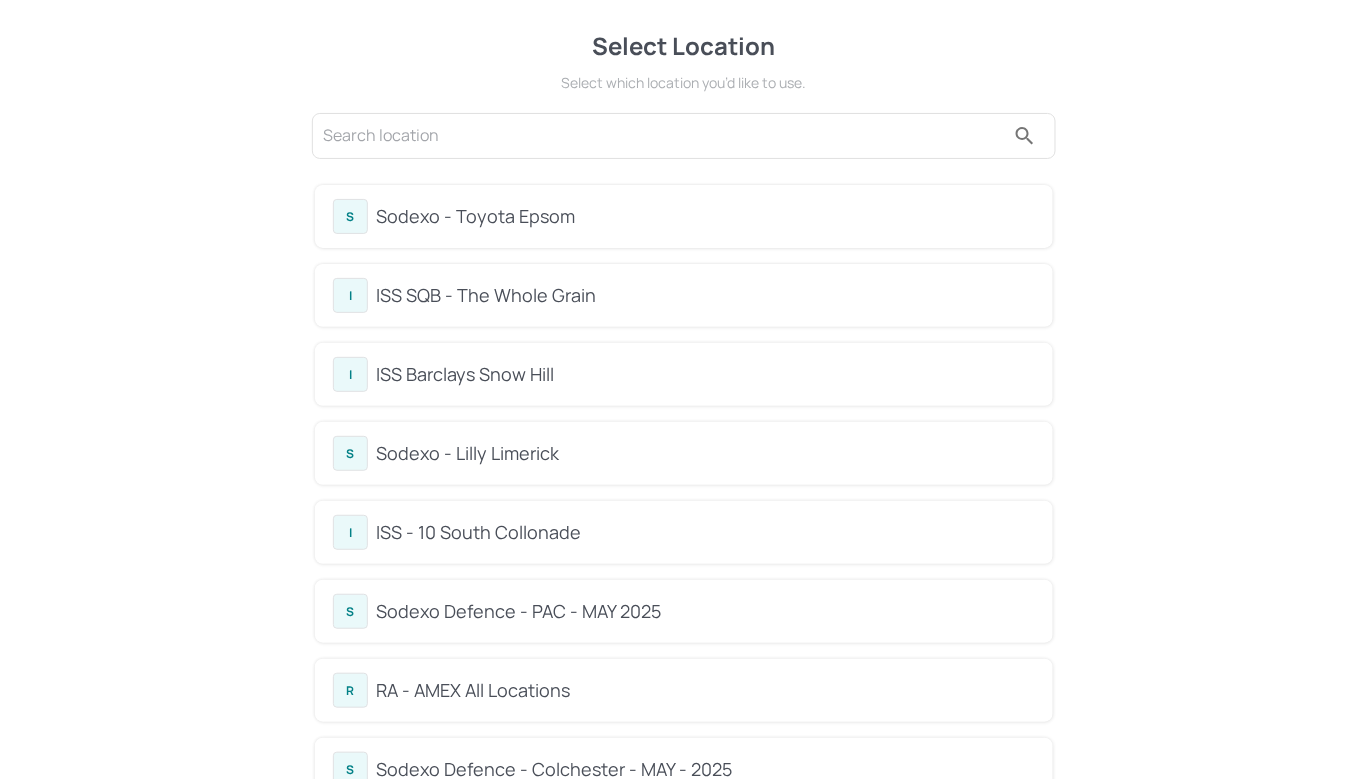 click on "Sodexo - Lilly Limerick" at bounding box center (705, 453) 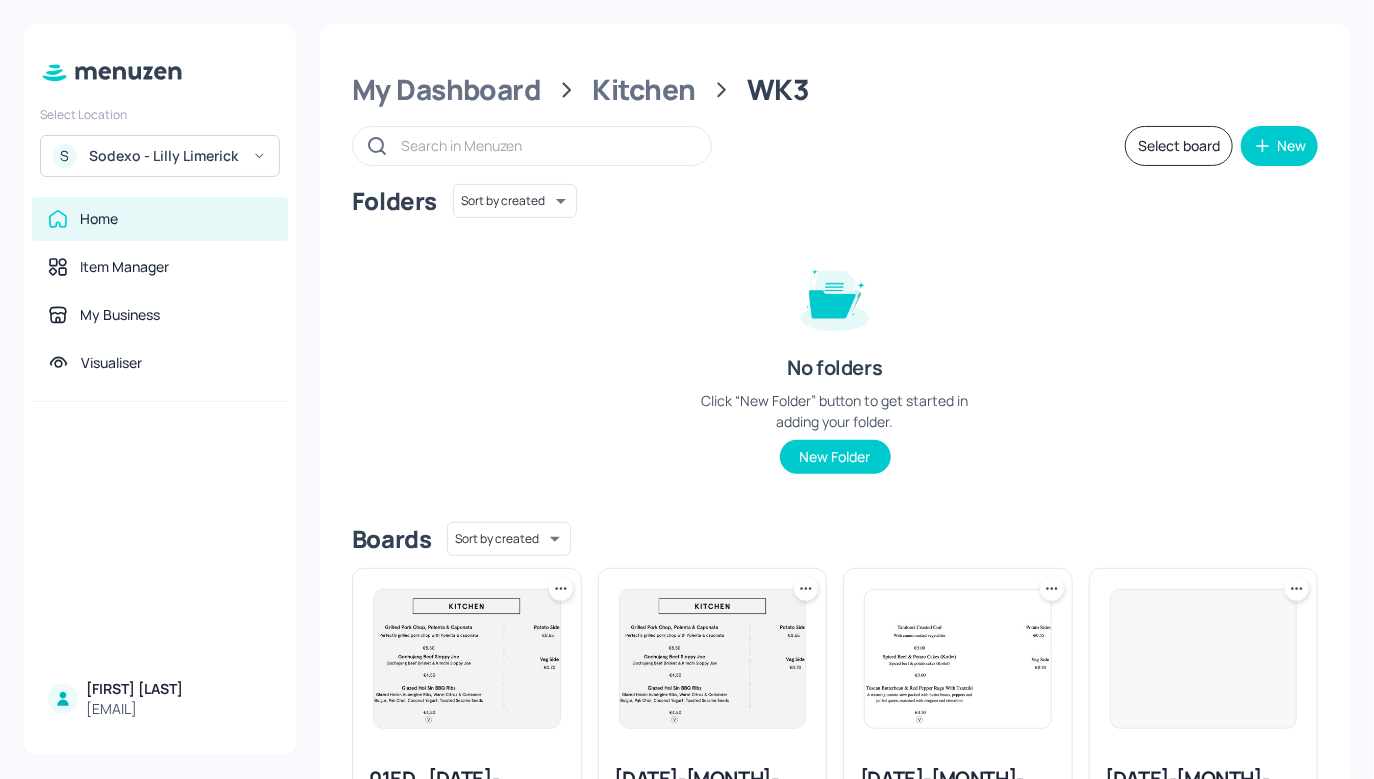 click on "My Dashboard Kitchen WK3 Select board New Folders Sort by created id ​ No folders Click “New Folder” button to get started in adding your folder. New Folder Boards Sort by created id ​ 01ED_[DATE]-[NAME]-[CITY]-[CATEGORY]-[DAY] Created 2 days ago. Edit [DATE]-[MONTH]-[NAME]-[CITY]-[CATEGORY]-[DAY] Created 3 months ago. Edit [DATE]-[MONTH]-[NAME]-[CITY]-[CATEGORY]-[DAY] Last updated 3 months ago. Edit [DATE]-[MONTH]-[NAME]-[CITY]-[CATEGORY]-[DAY] Last updated about 22 hours ago. Edit [DATE]-[MONTH]-[NAME]-[CITY]-[CATEGORY]-[DAY] Last updated about 17 hours ago. Edit [DATE]-[MONTH]-[NAME]-[CITY]-[CATEGORY]-[DAY] Last updated about 1 month ago. Edit" at bounding box center (835, 703) 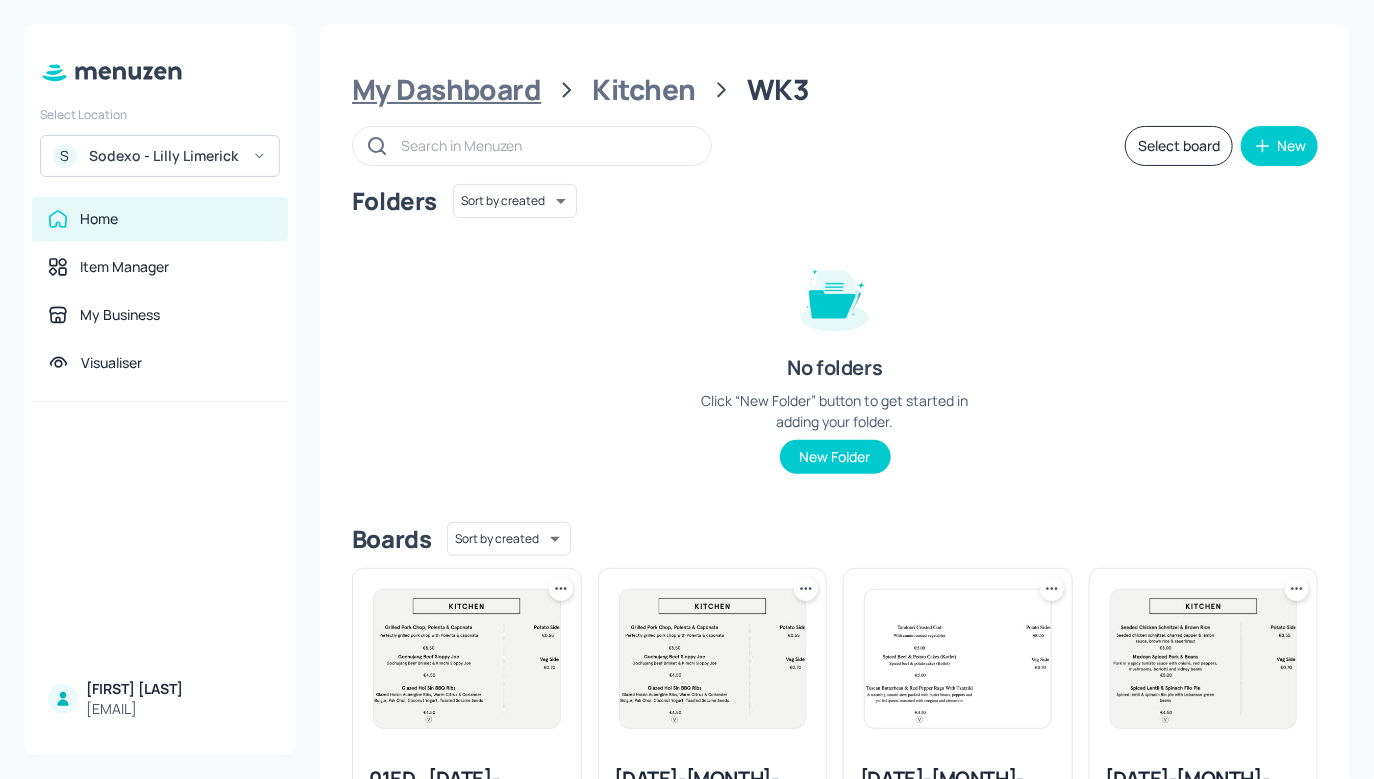 click on "My Dashboard" at bounding box center [446, 90] 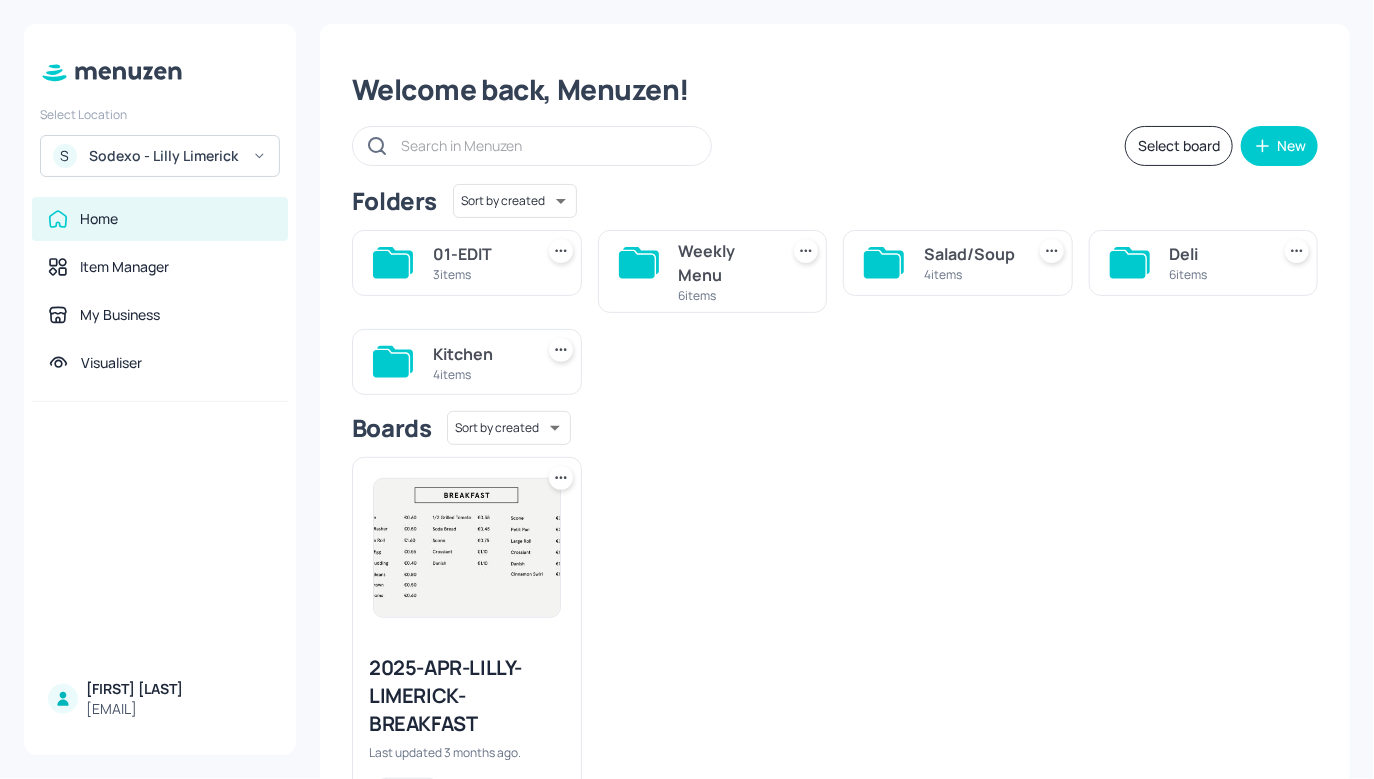 click 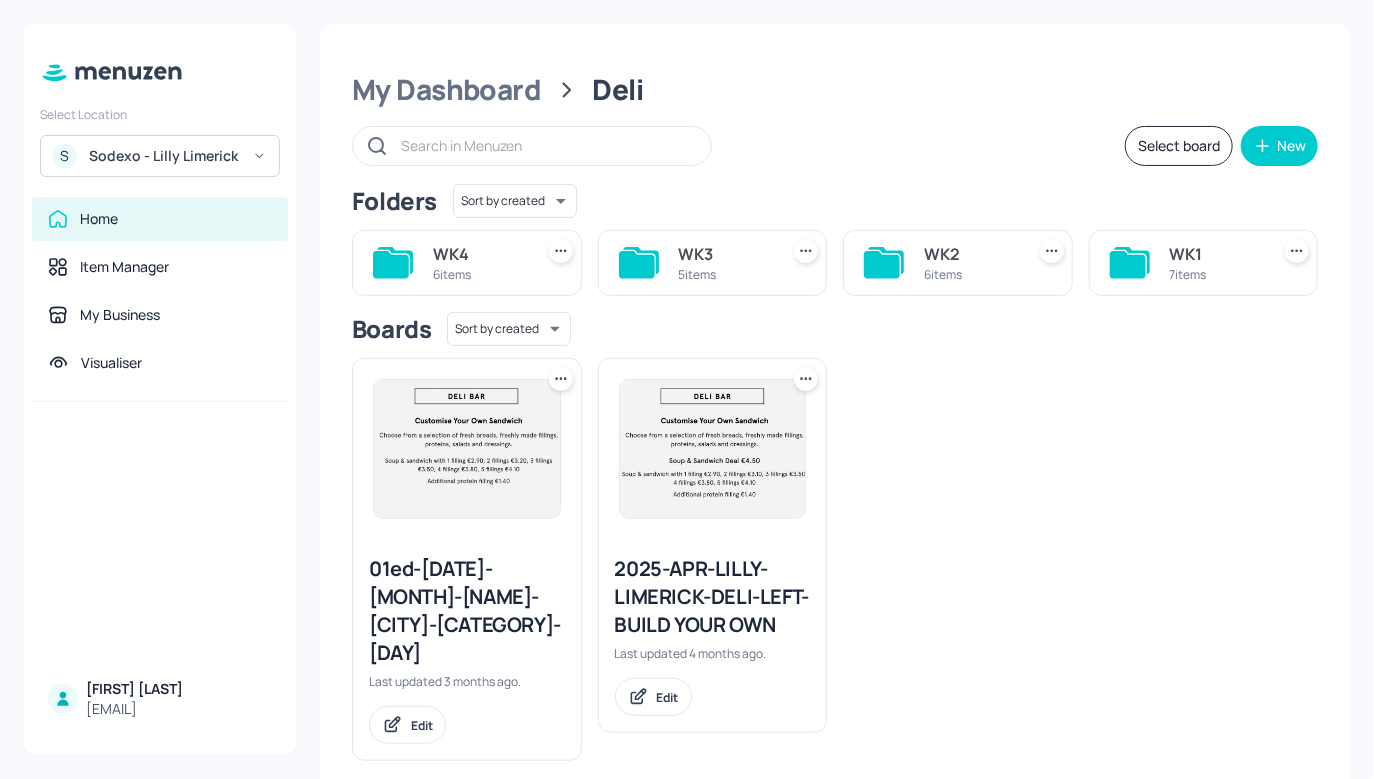 click 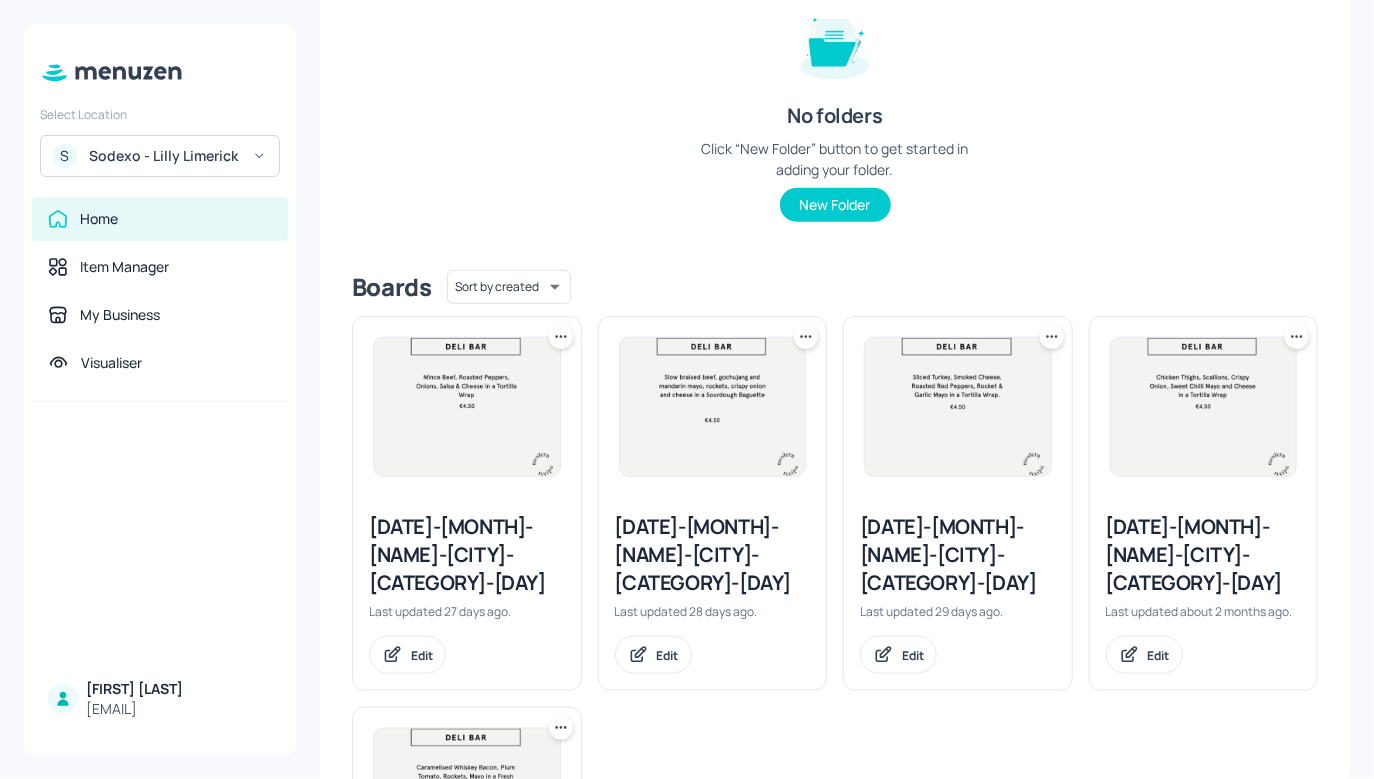 scroll, scrollTop: 275, scrollLeft: 0, axis: vertical 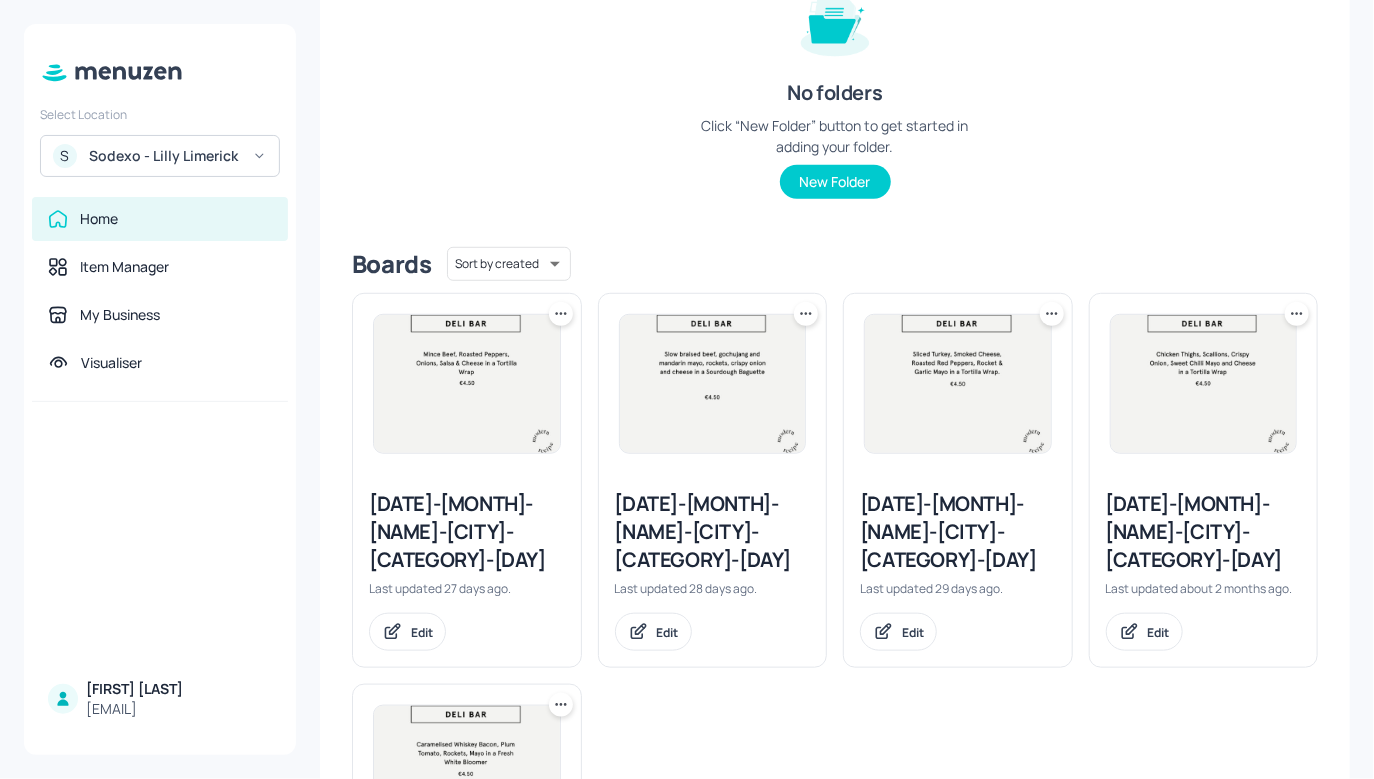 click on "[DATE]-[MONTH]-[NAME]-[CITY]-[CATEGORY]-[DAY]" at bounding box center [713, 532] 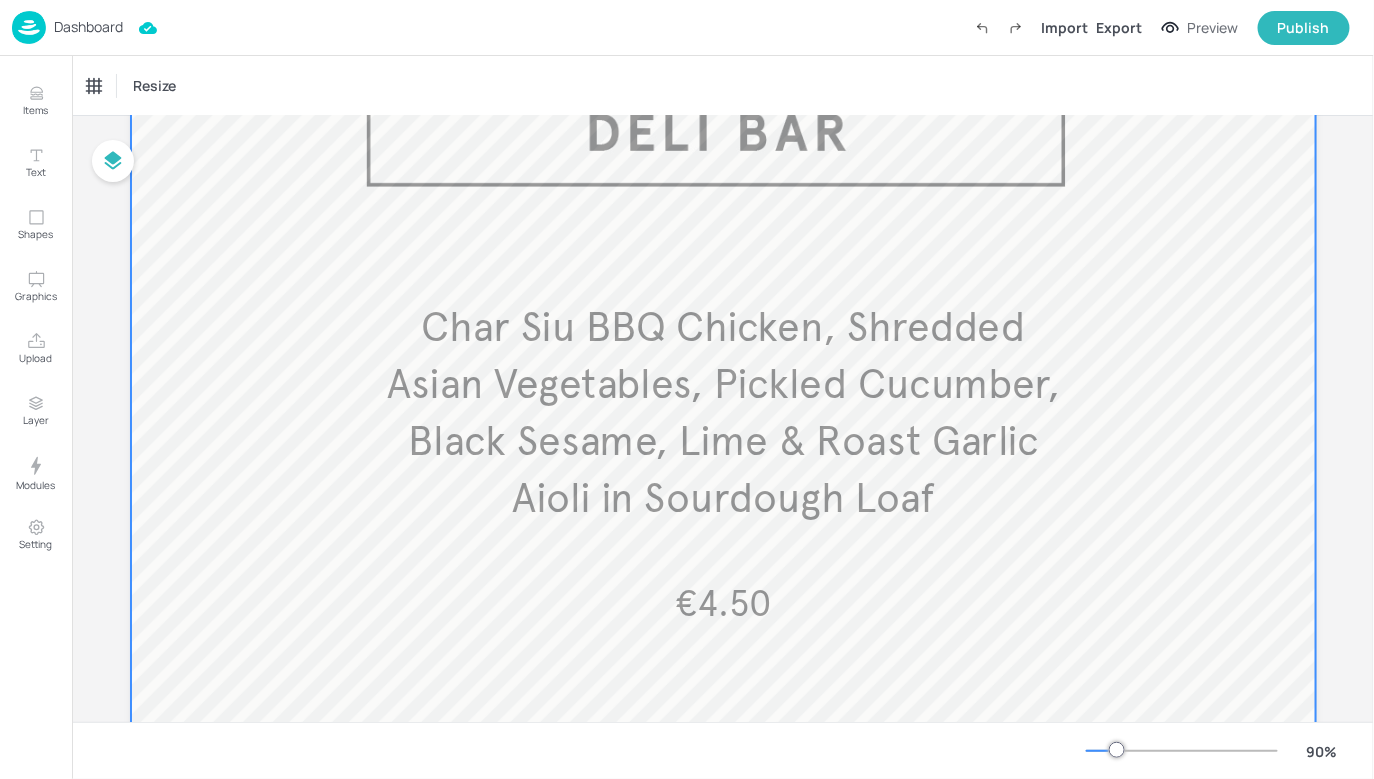 scroll, scrollTop: 245, scrollLeft: 0, axis: vertical 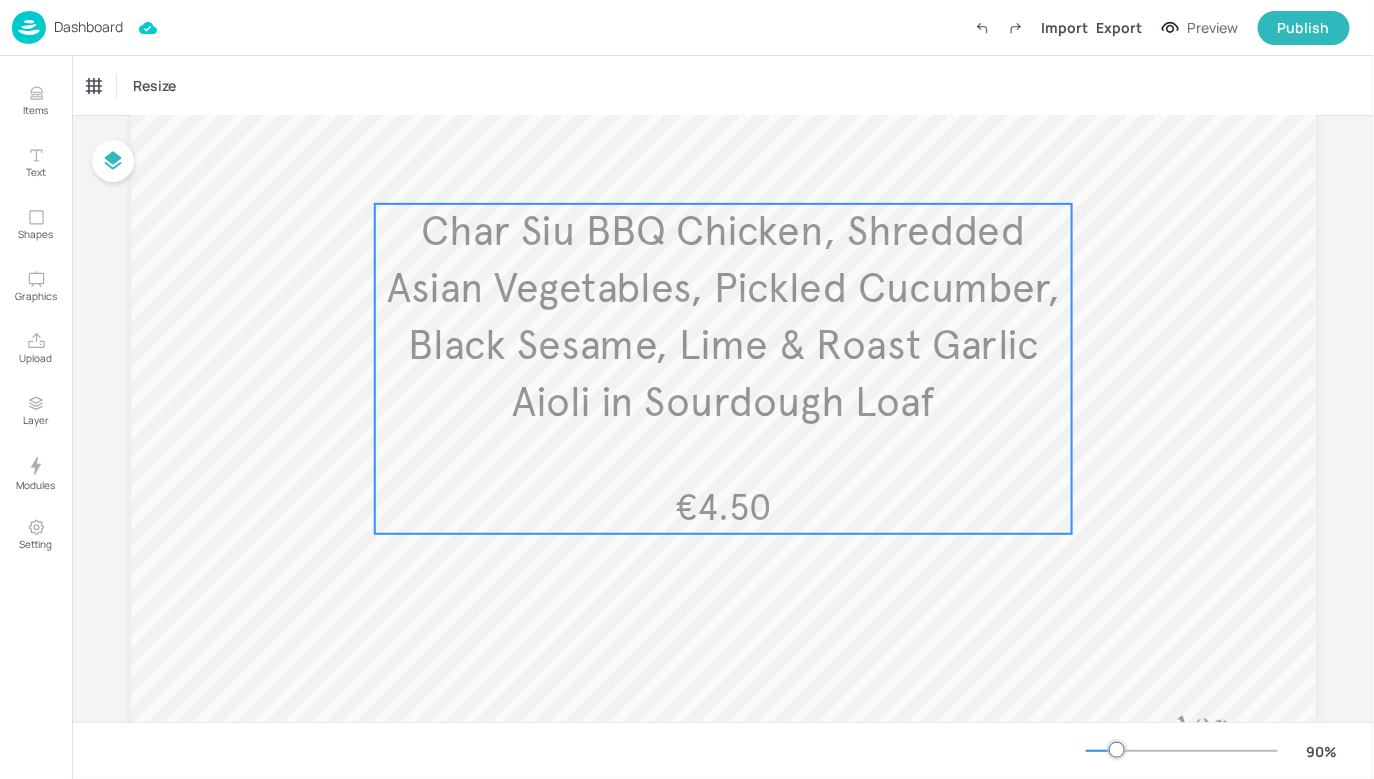 click on "Char Siu BBQ Chicken, Shredded Asian Vegetables, Pickled Cucumber, Black Sesame, Lime & Roast Garlic Aioli in Sourdough Loaf" at bounding box center [722, 317] 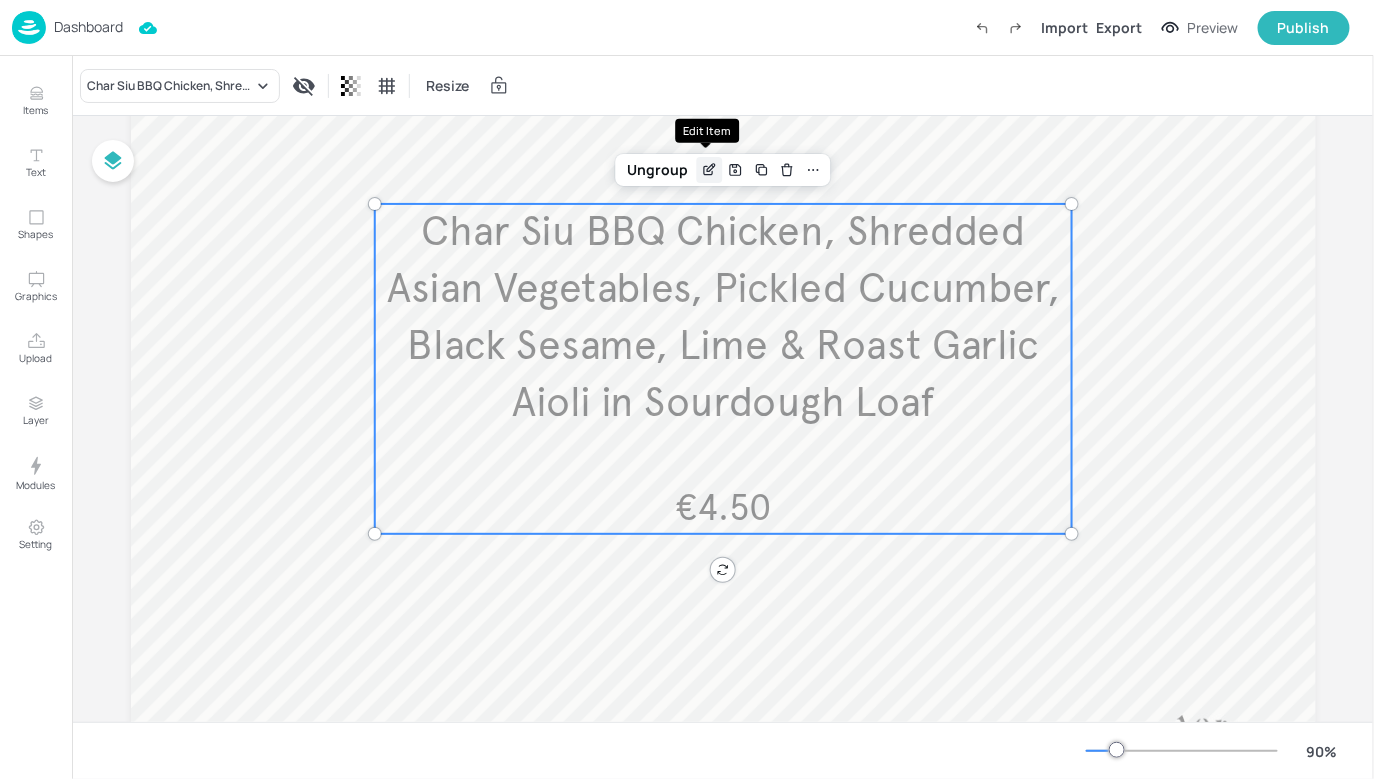 click at bounding box center [710, 170] 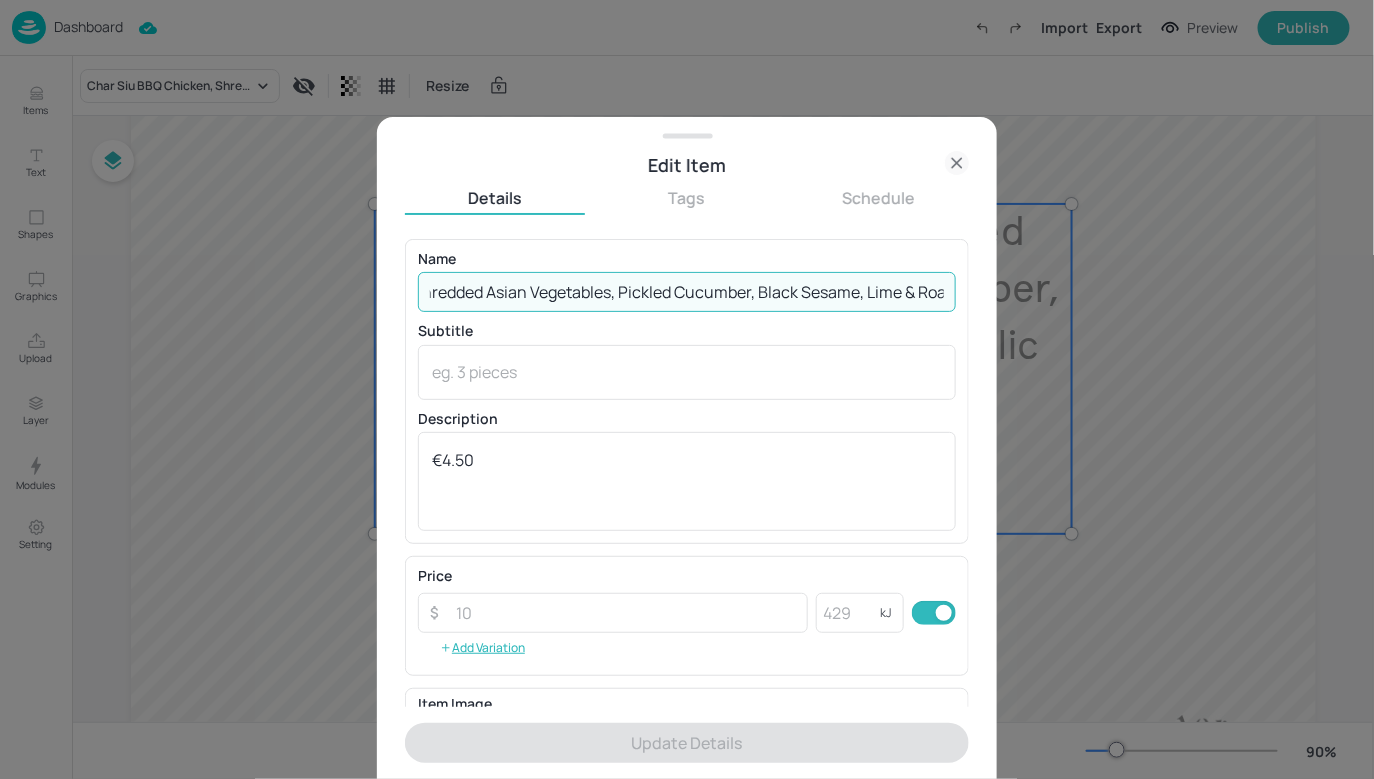 scroll, scrollTop: 0, scrollLeft: 428, axis: horizontal 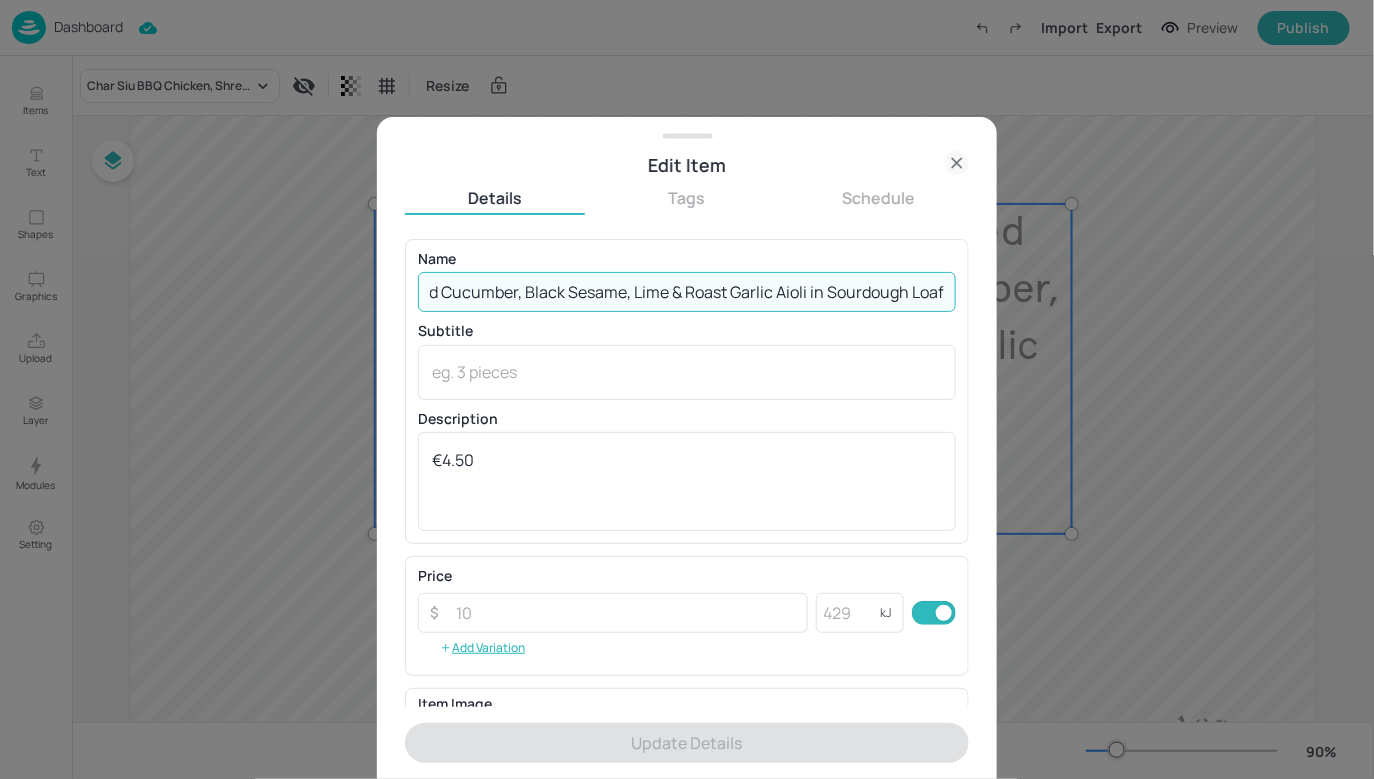 drag, startPoint x: 432, startPoint y: 290, endPoint x: 956, endPoint y: 296, distance: 524.03436 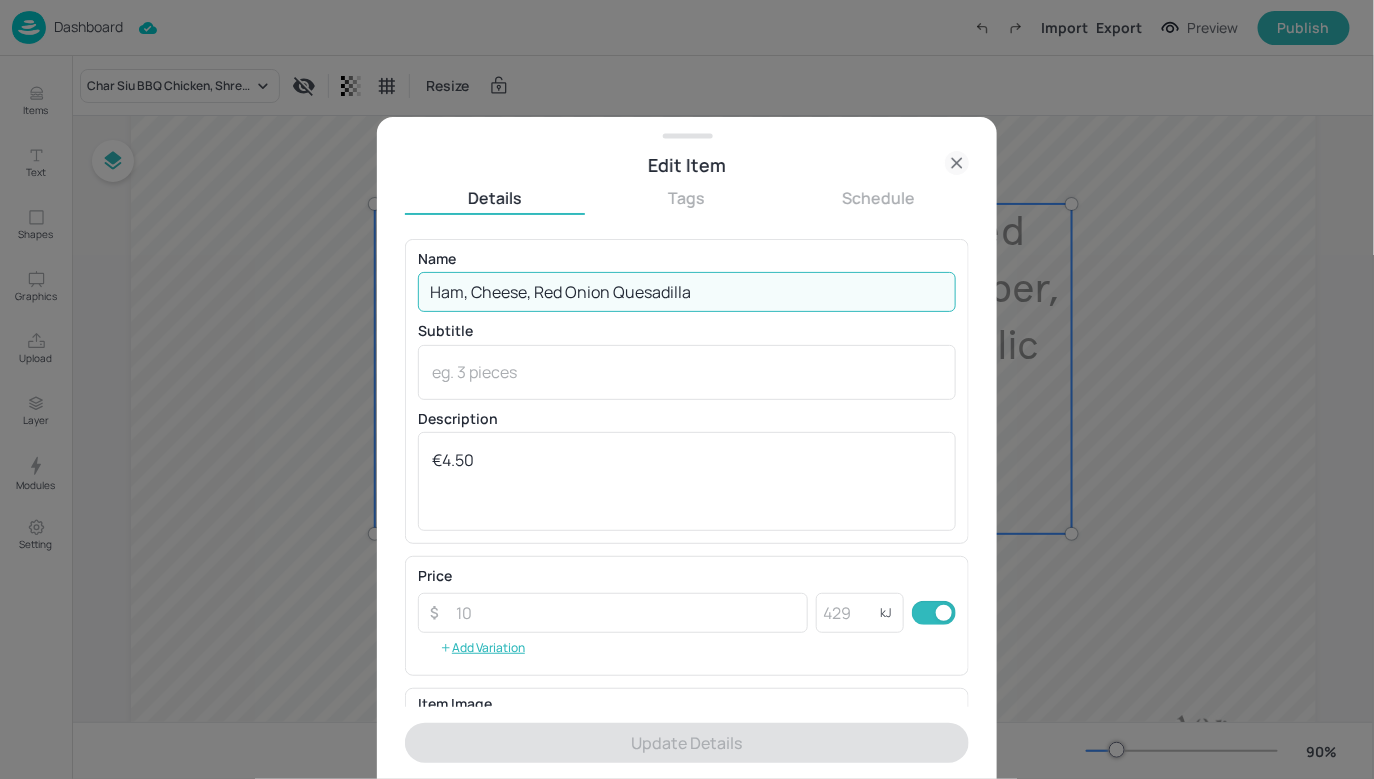scroll, scrollTop: 0, scrollLeft: 0, axis: both 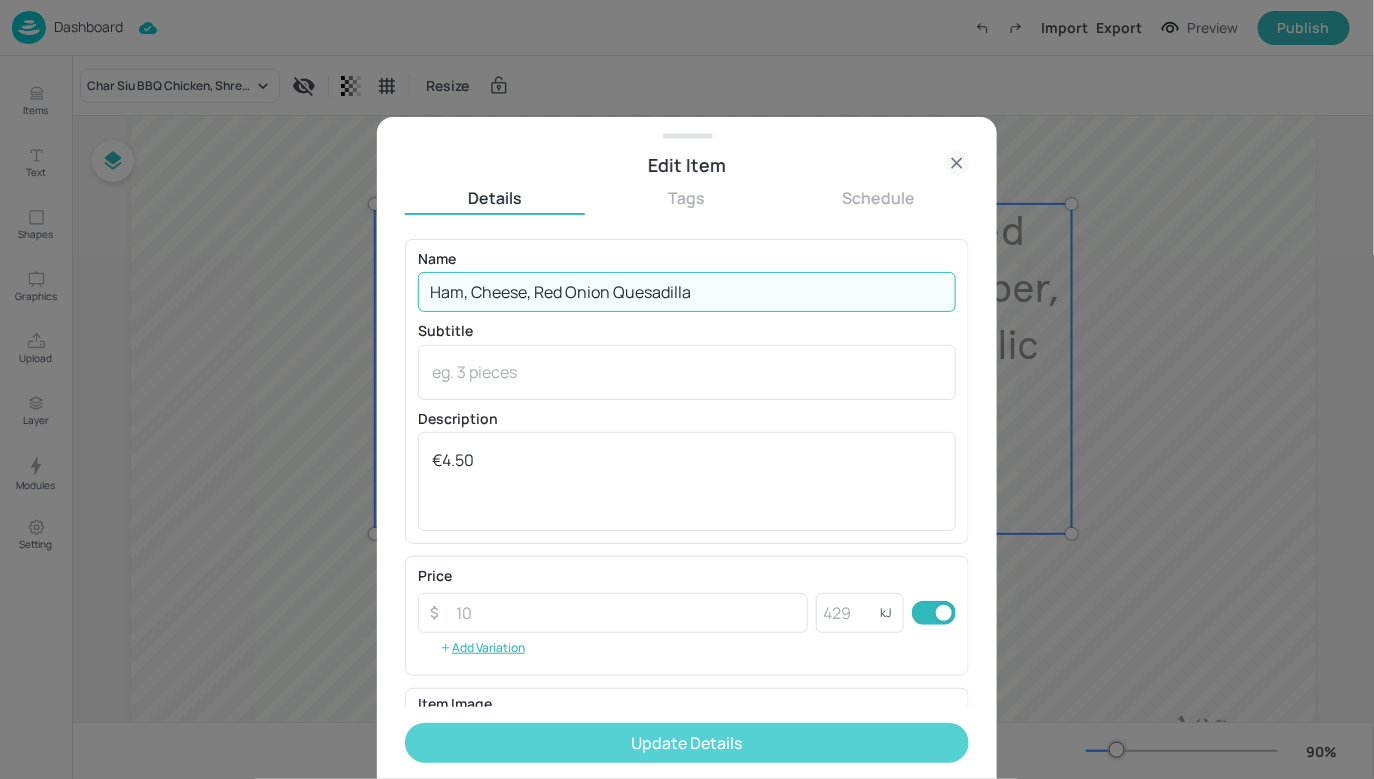 type on "Ham, Cheese, Red Onion Quesadilla" 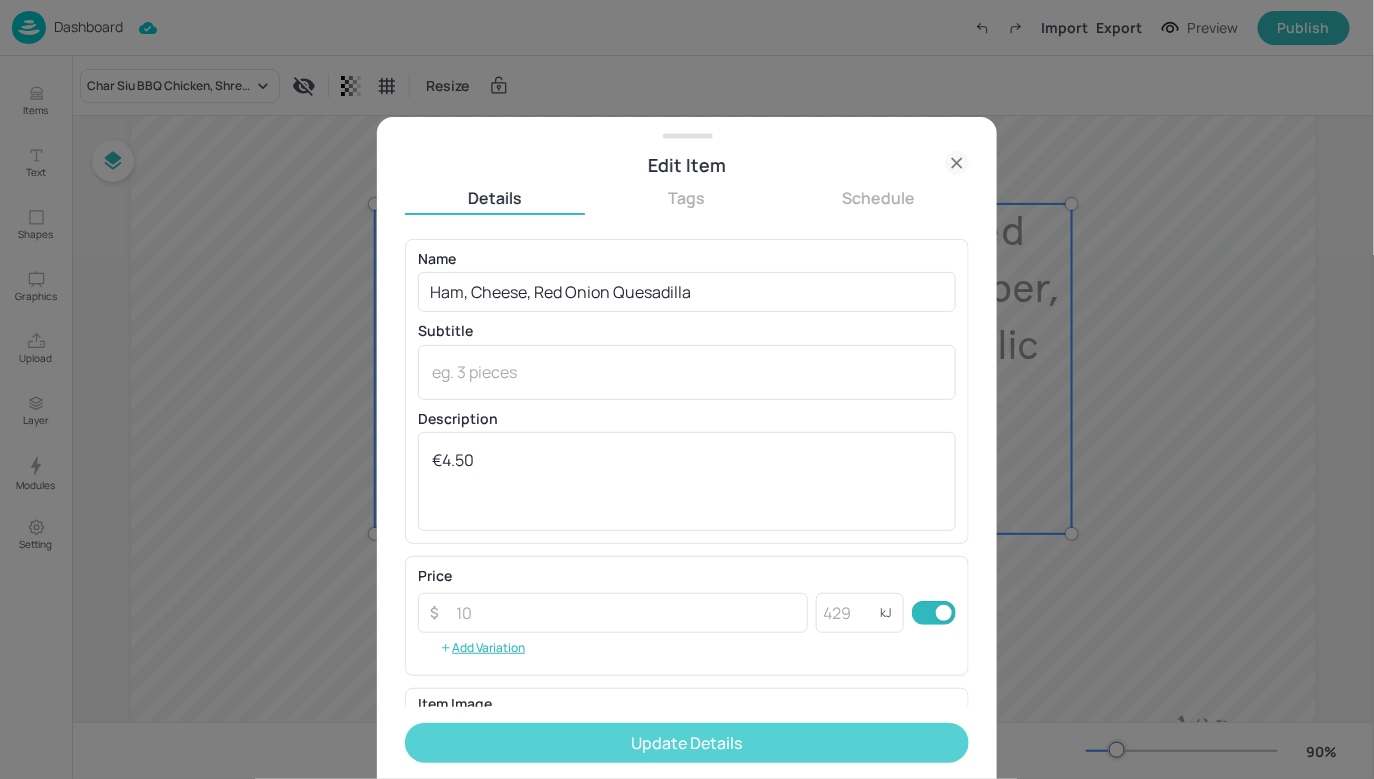 click on "Update Details" at bounding box center [687, 743] 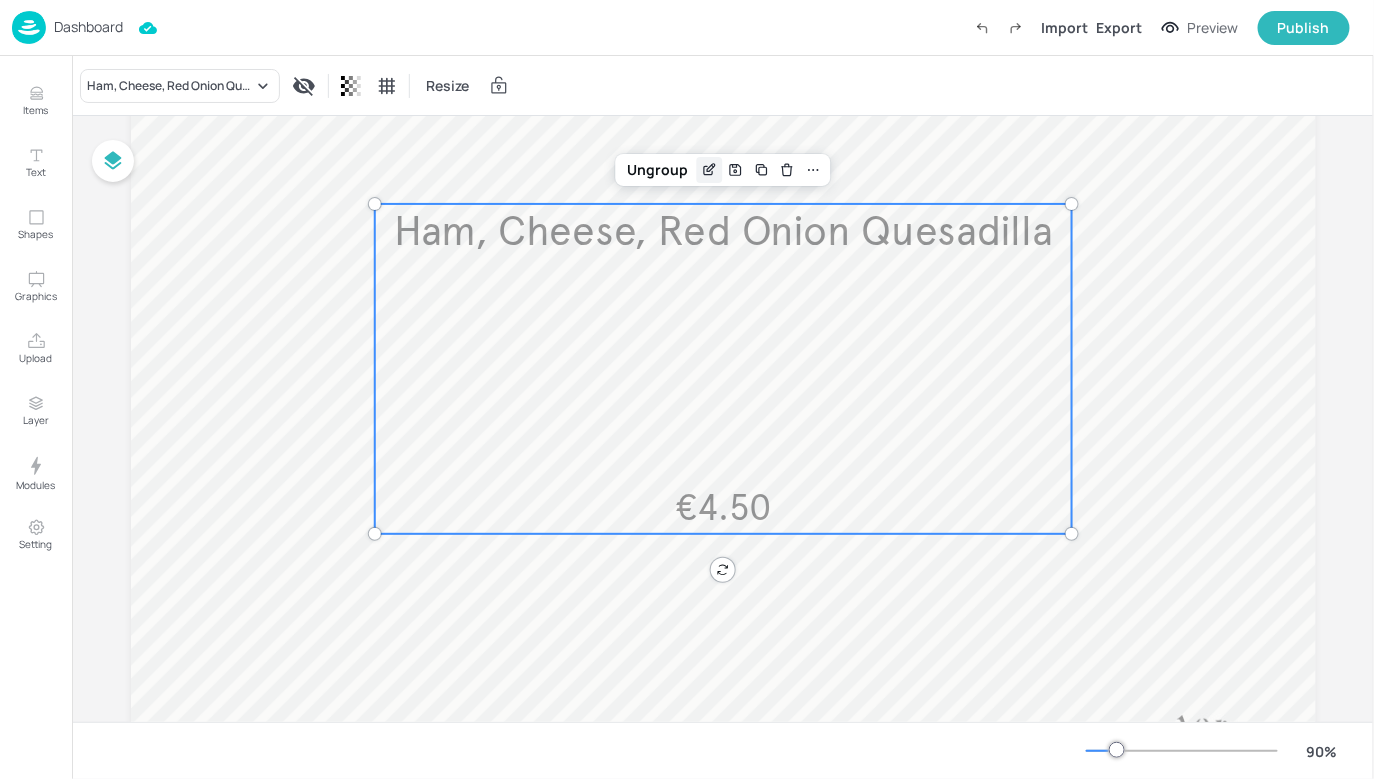 click 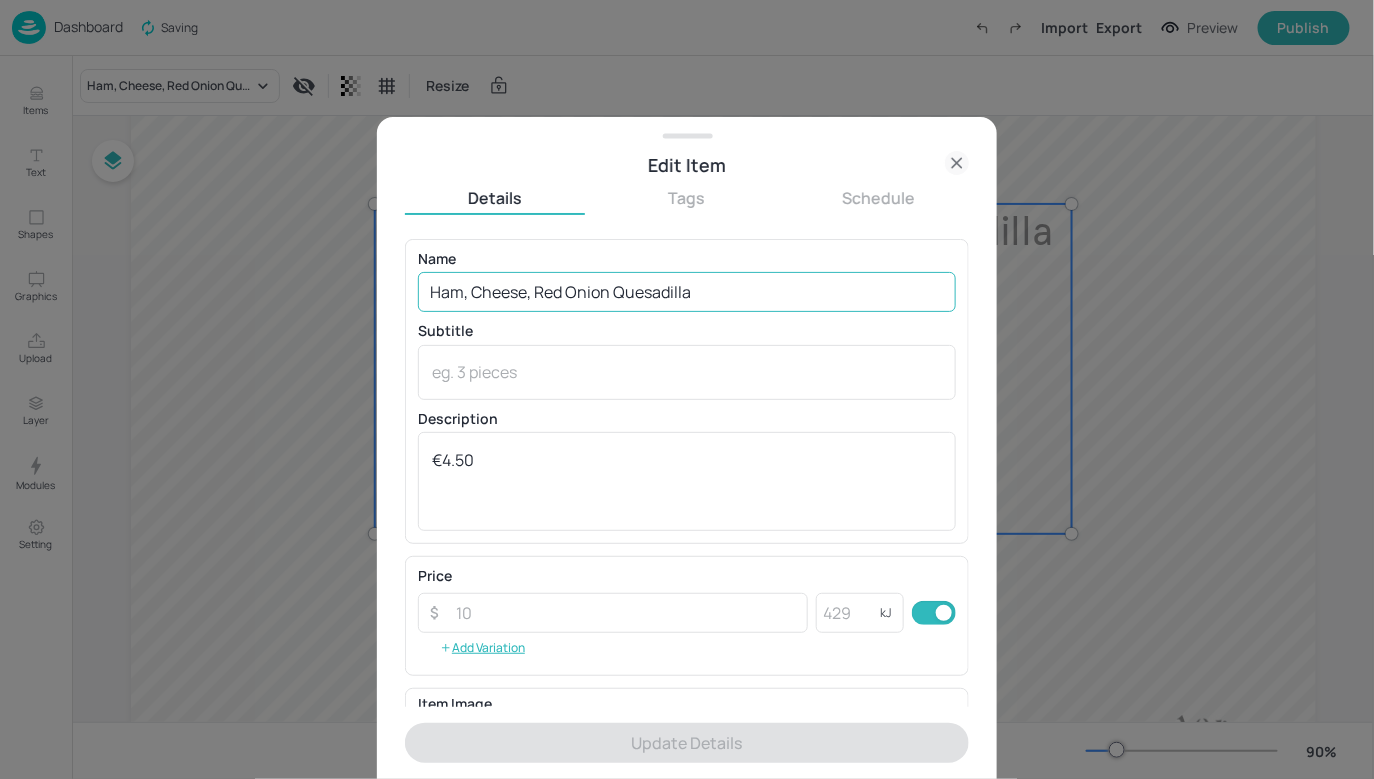 click on "Ham, Cheese, Red Onion Quesadilla" at bounding box center (687, 292) 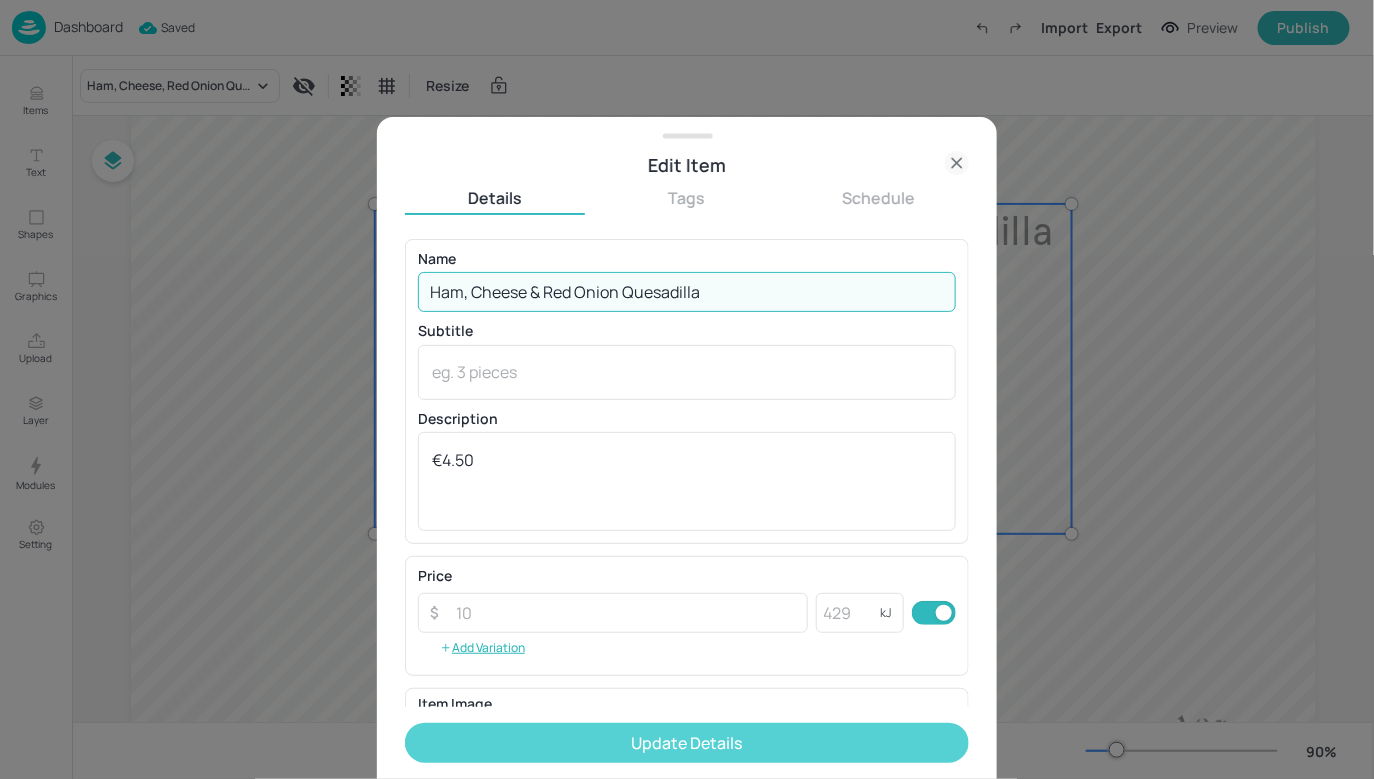 type on "Ham, Cheese & Red Onion Quesadilla" 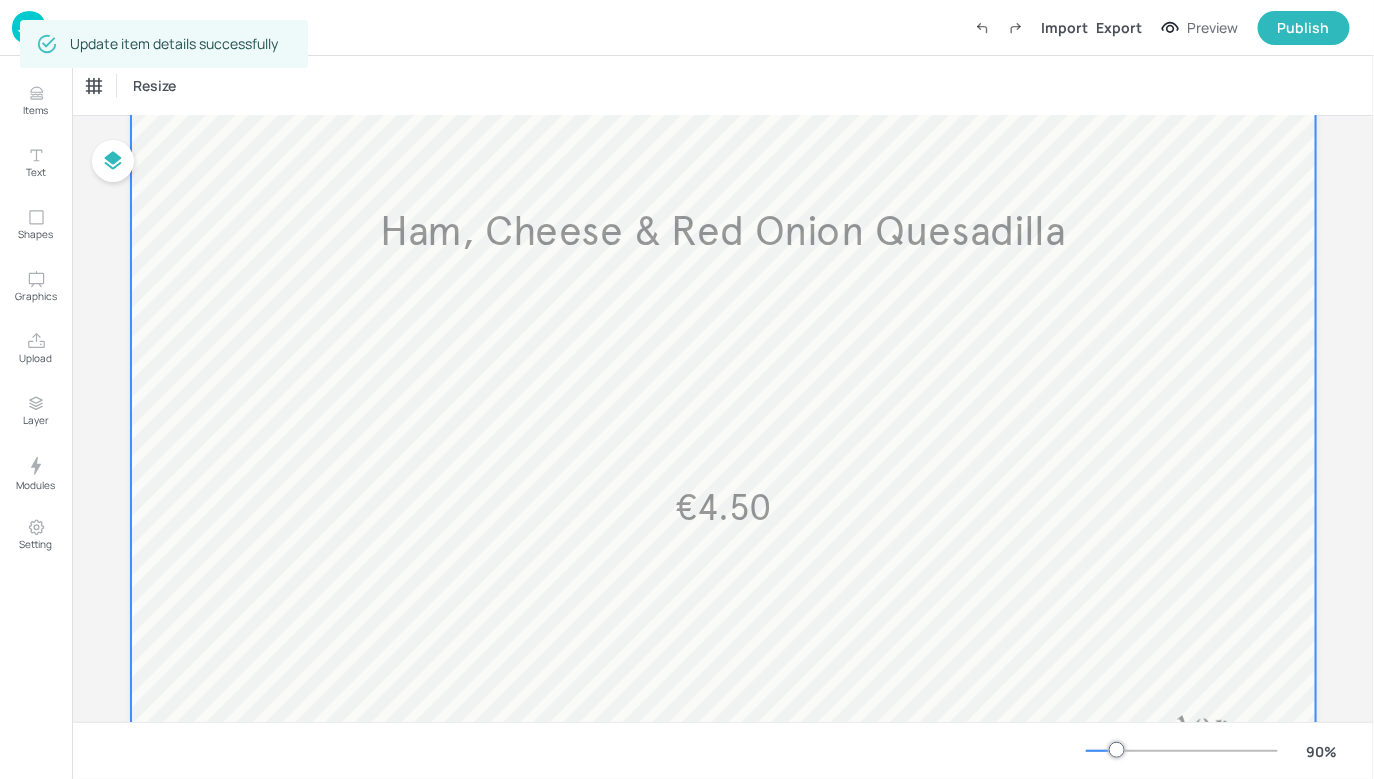 click at bounding box center [723, 421] 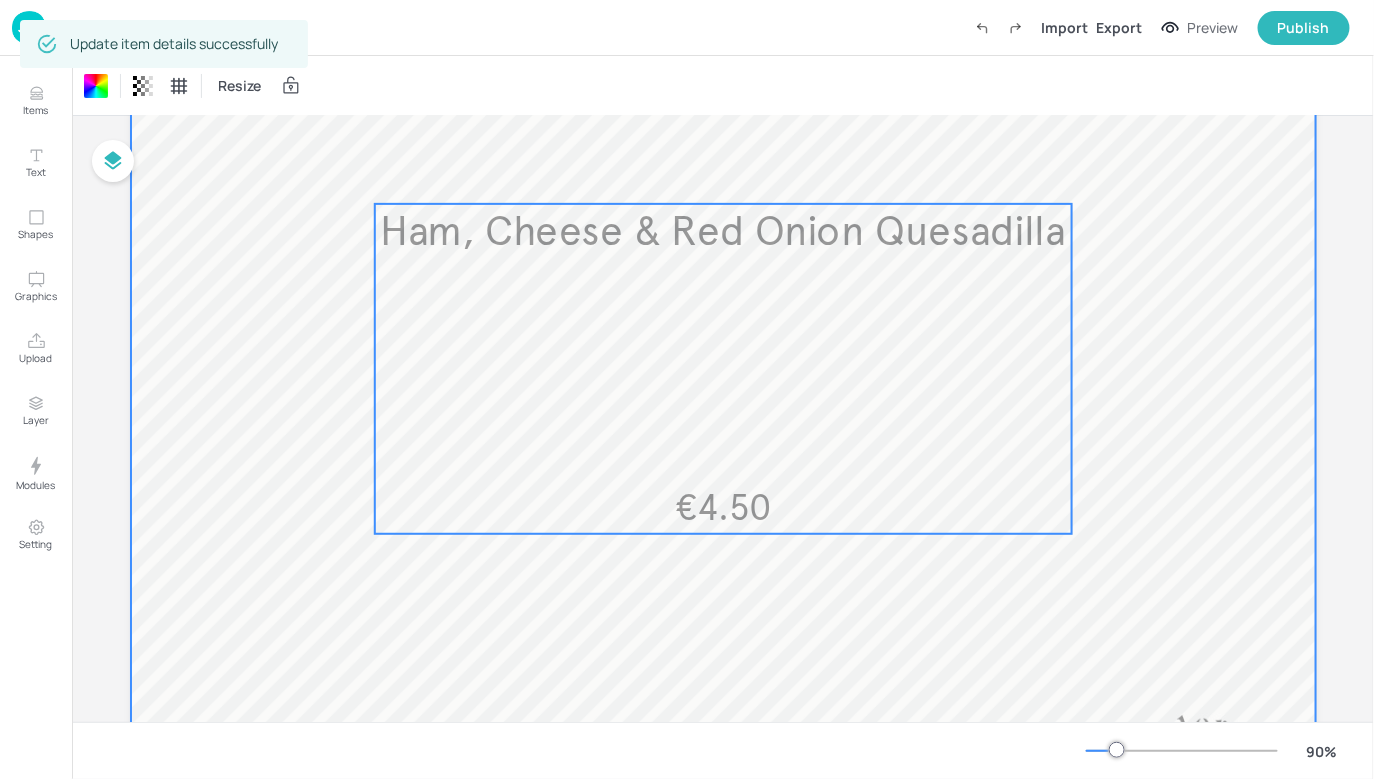 click on "€4.50" at bounding box center [722, 508] 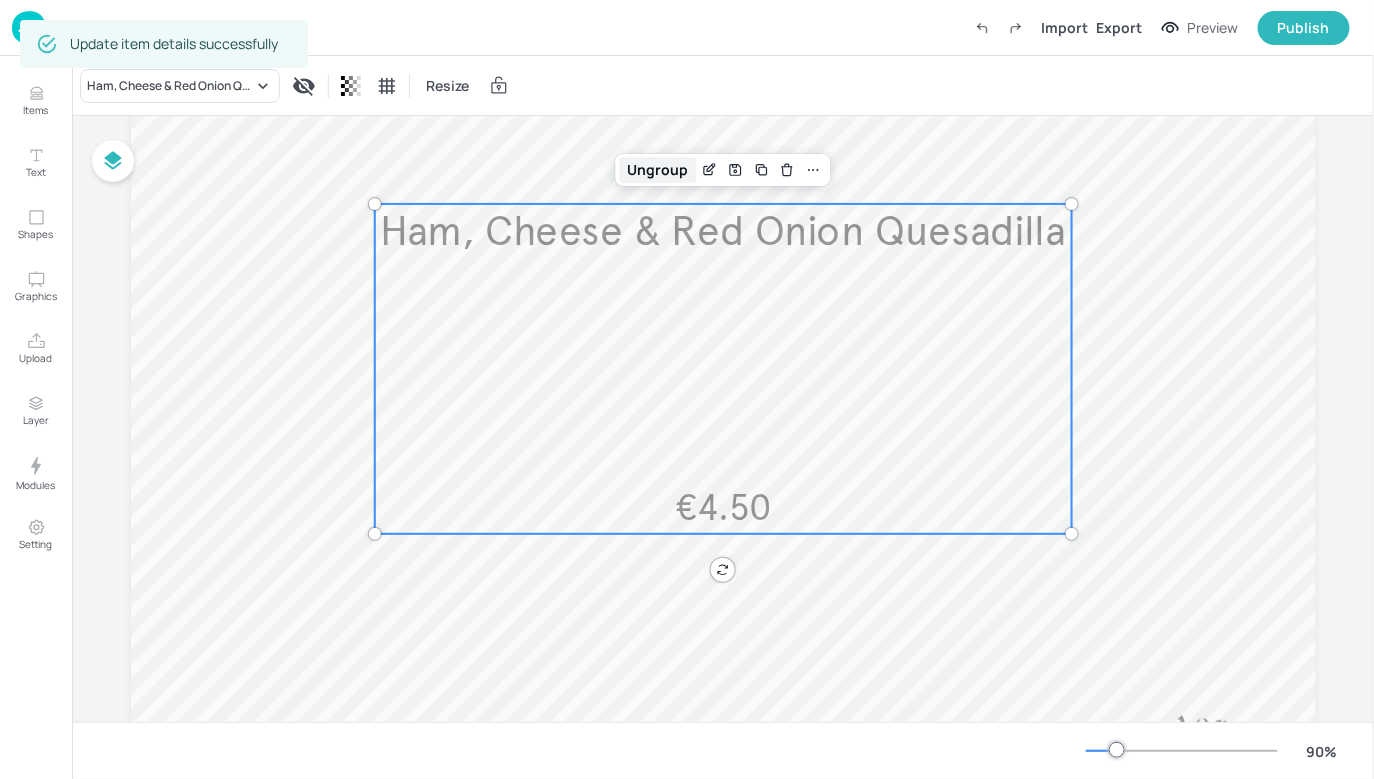 click on "Ungroup" at bounding box center [658, 170] 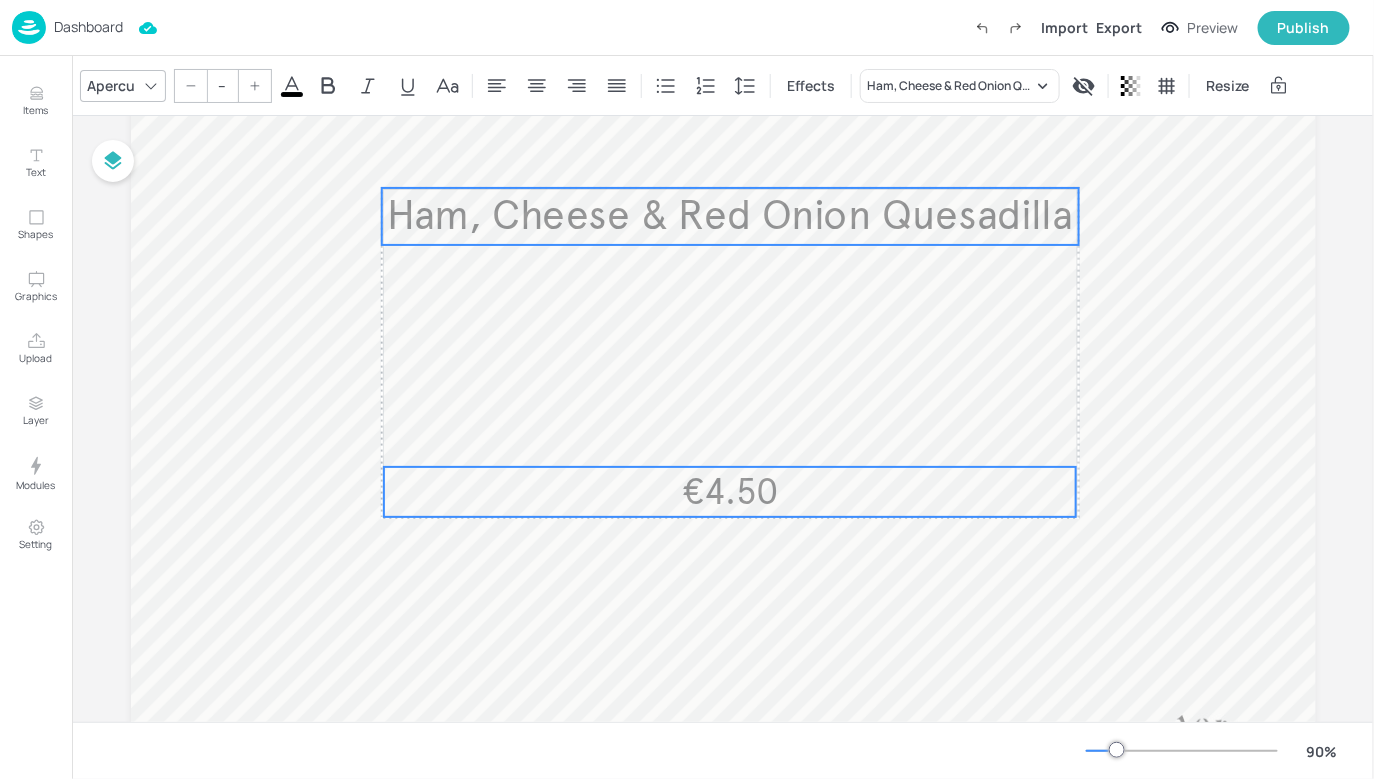 drag, startPoint x: 676, startPoint y: 496, endPoint x: 683, endPoint y: 484, distance: 13.892444 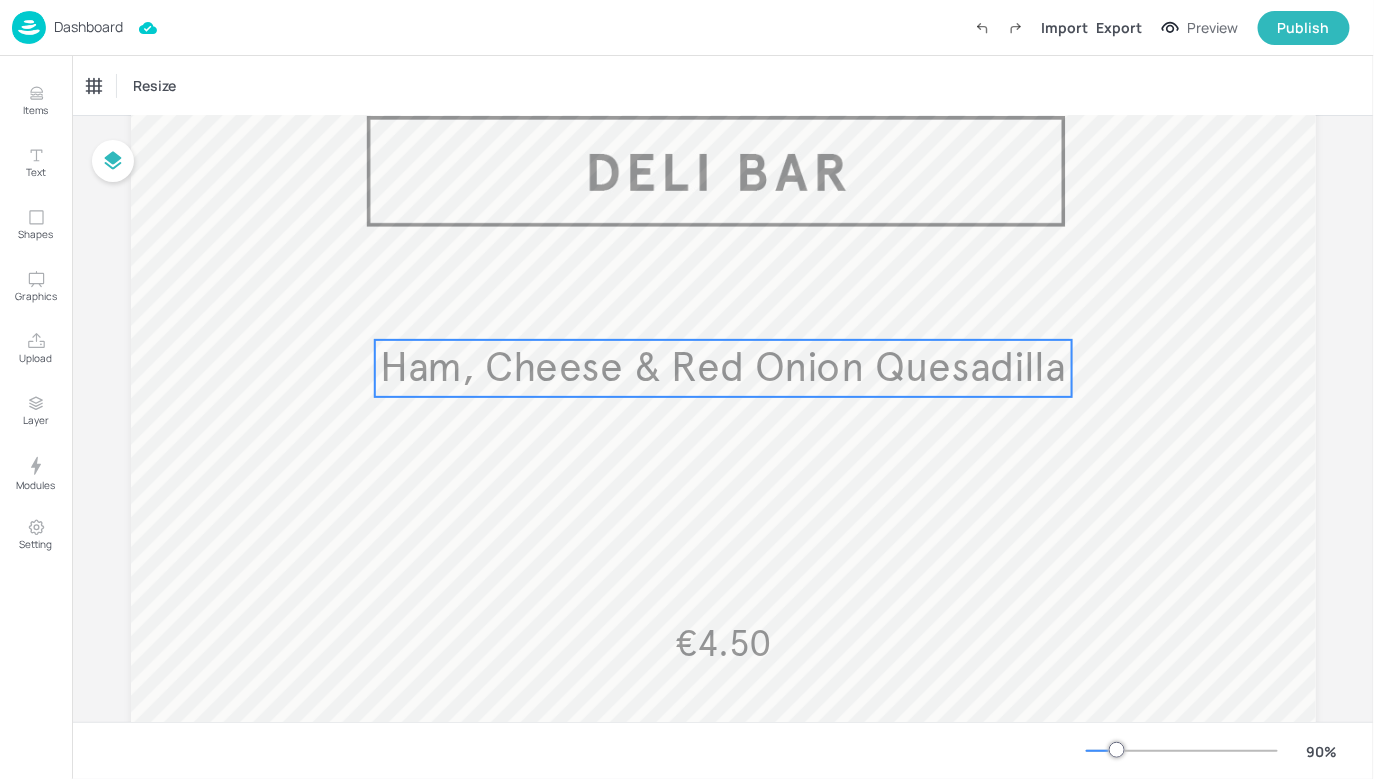 scroll, scrollTop: 98, scrollLeft: 0, axis: vertical 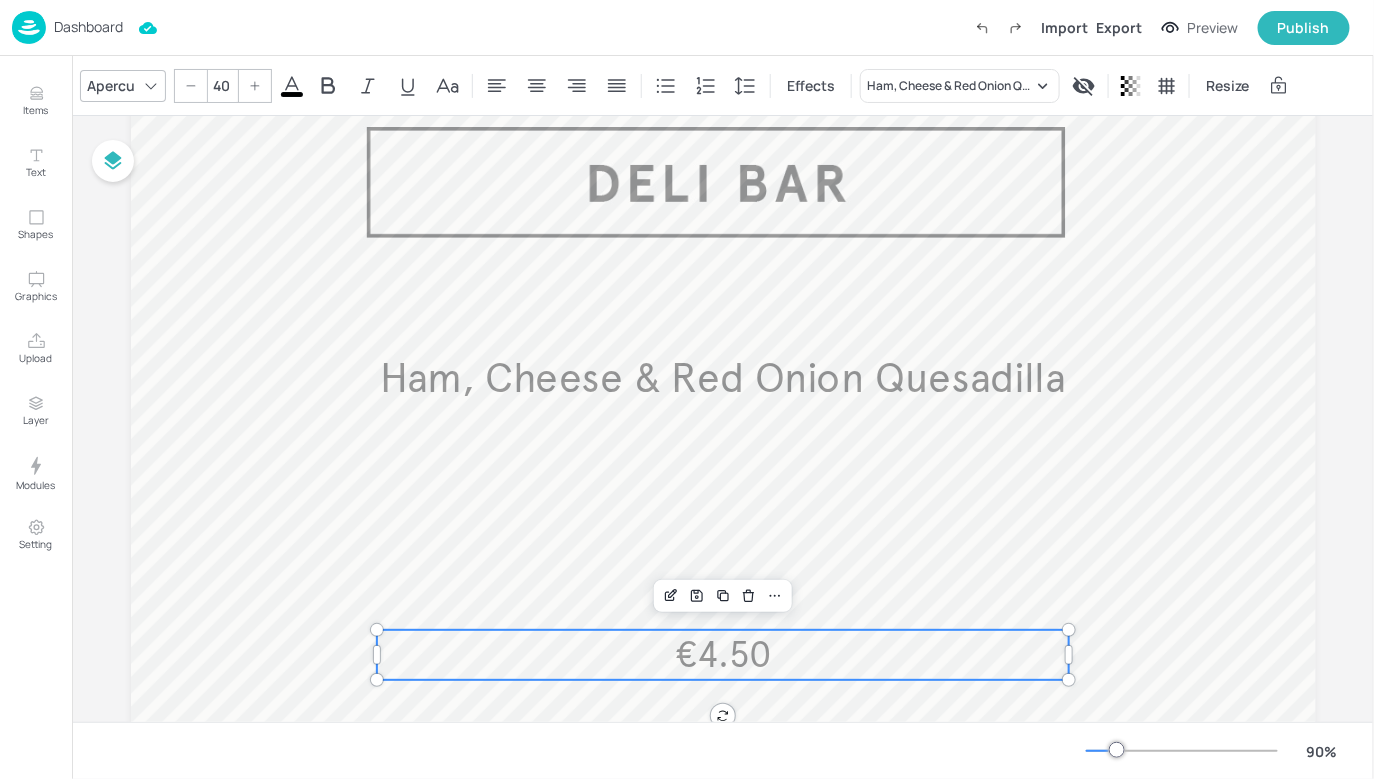 click on "€4.50" at bounding box center (723, 655) 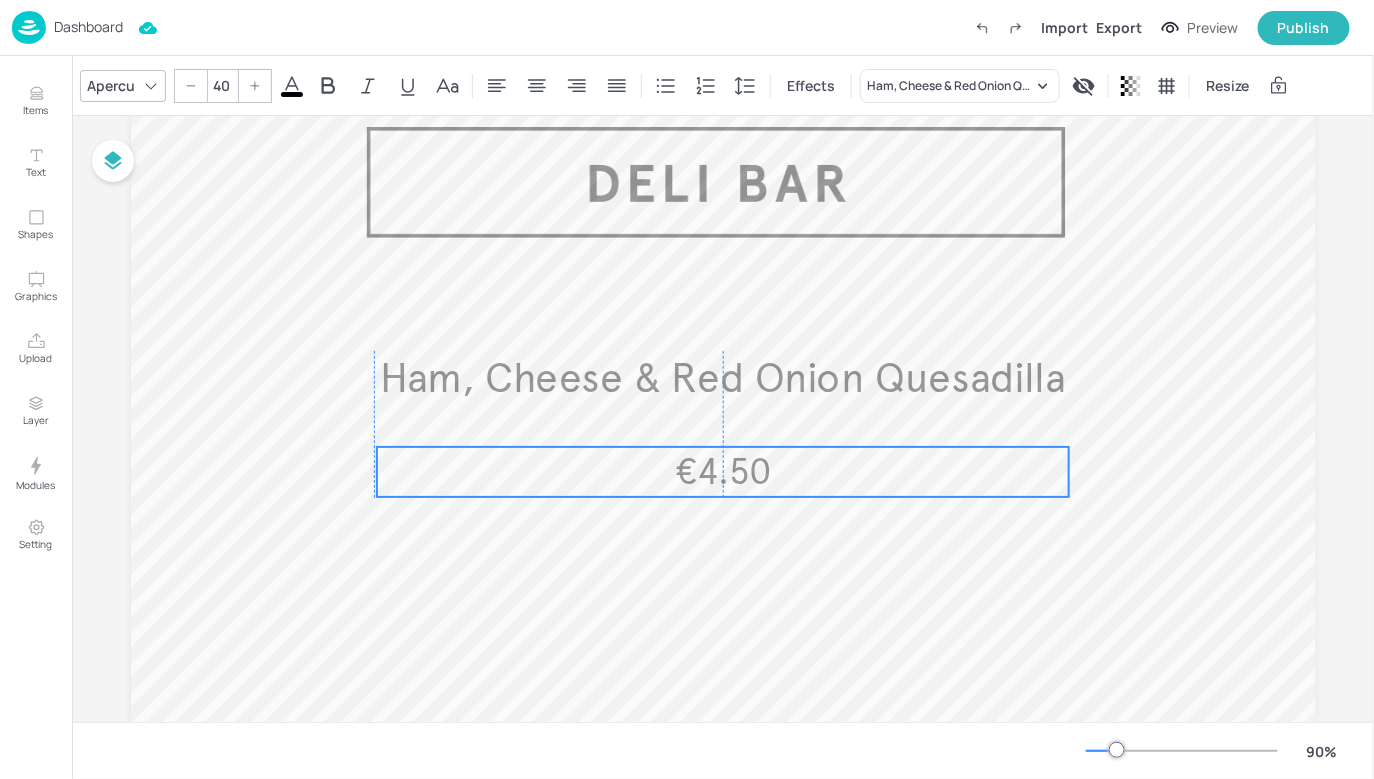 drag, startPoint x: 700, startPoint y: 648, endPoint x: 697, endPoint y: 465, distance: 183.02458 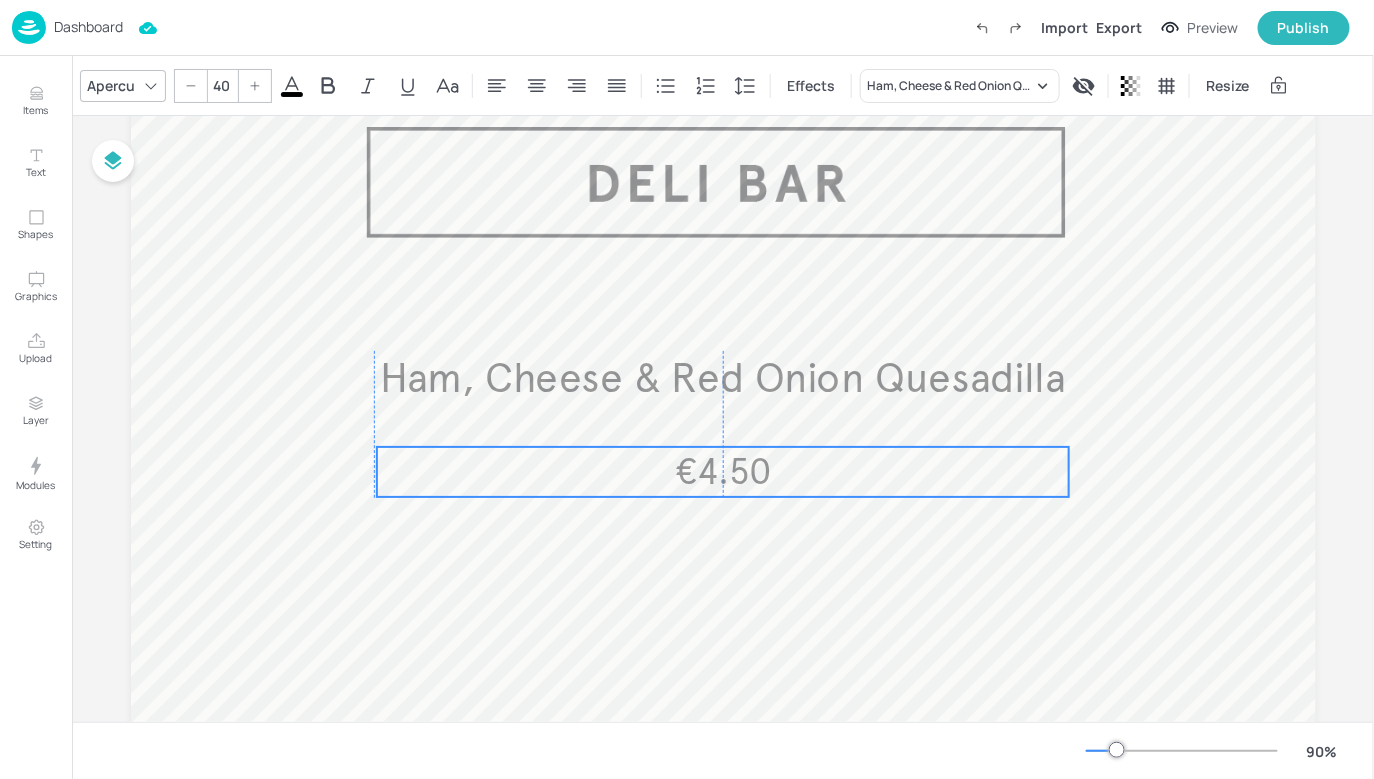 click on "€4.50" at bounding box center [722, 472] 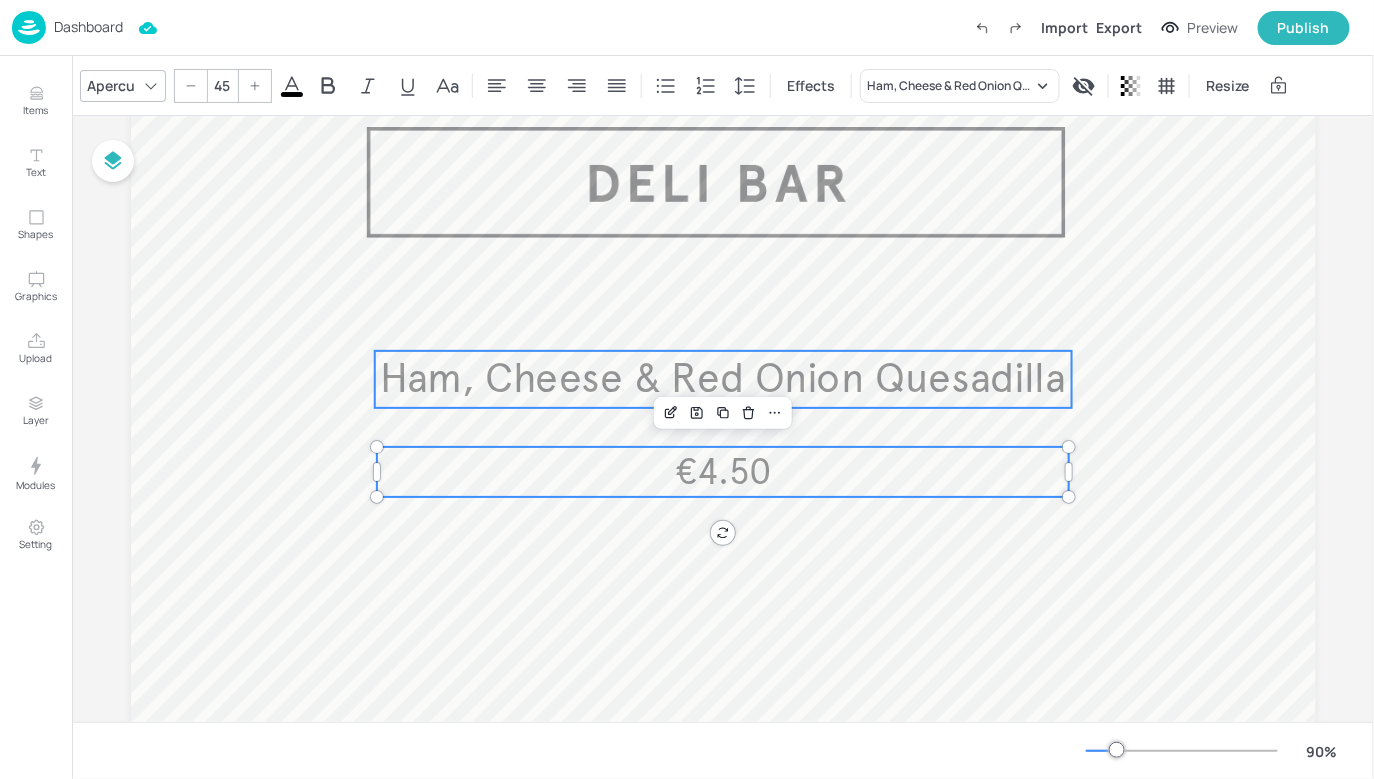 click on "Ham, Cheese & Red Onion Quesadilla" at bounding box center [723, 379] 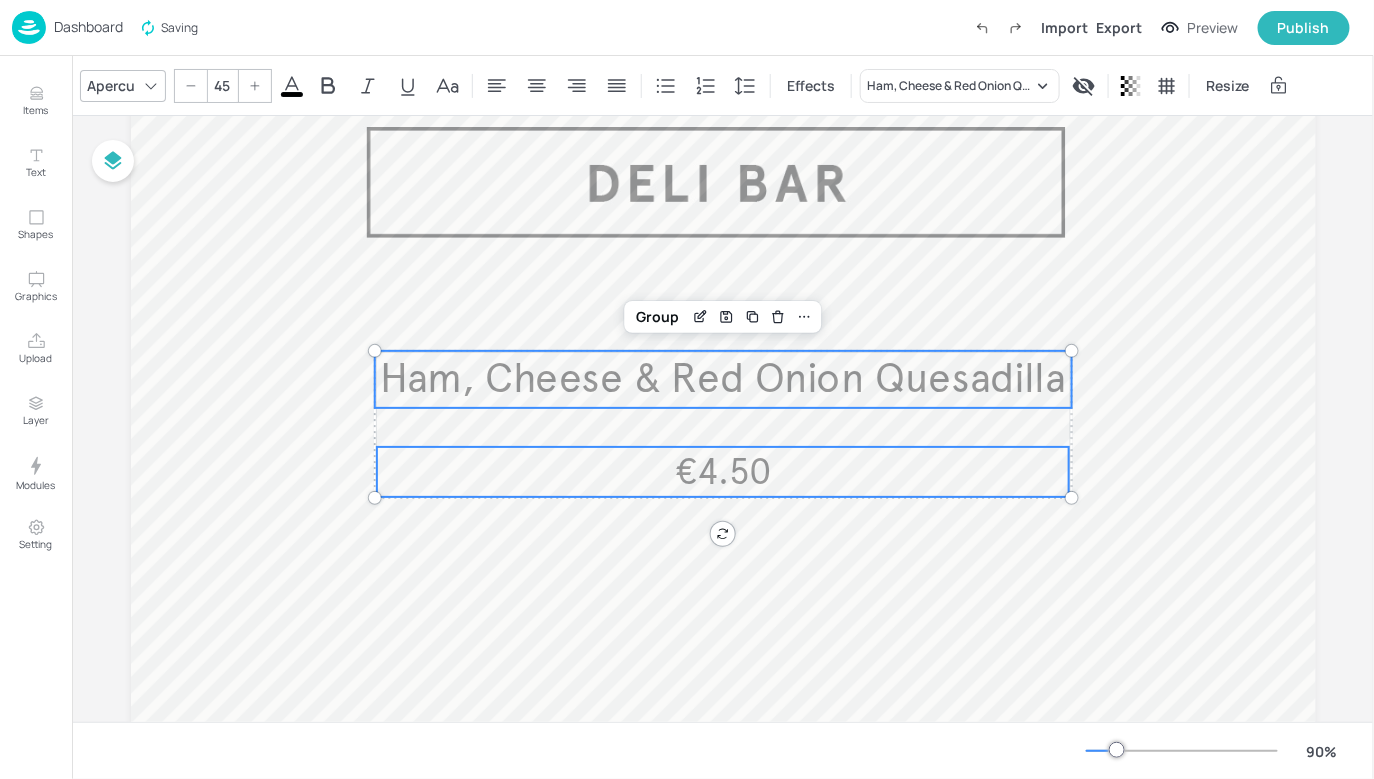 type on "--" 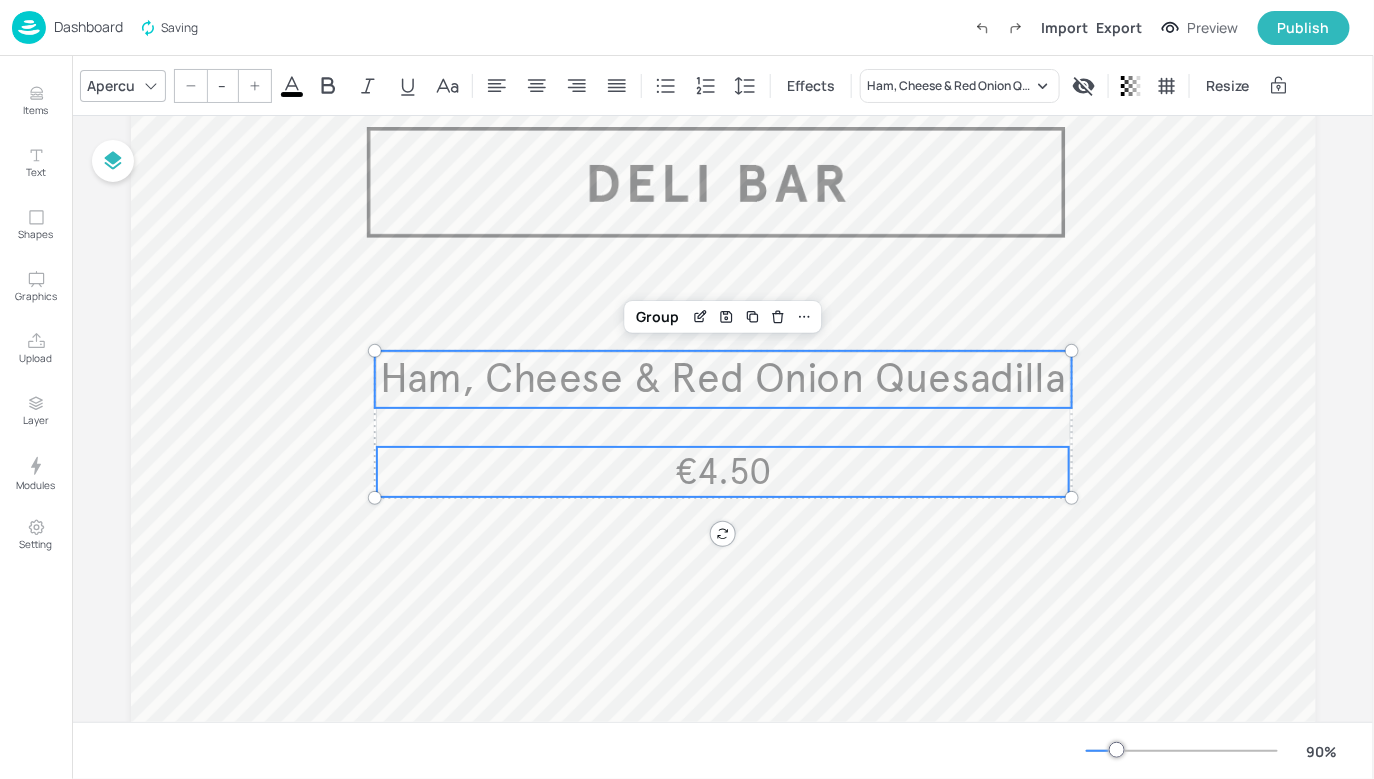 click on "€4.50" at bounding box center [722, 472] 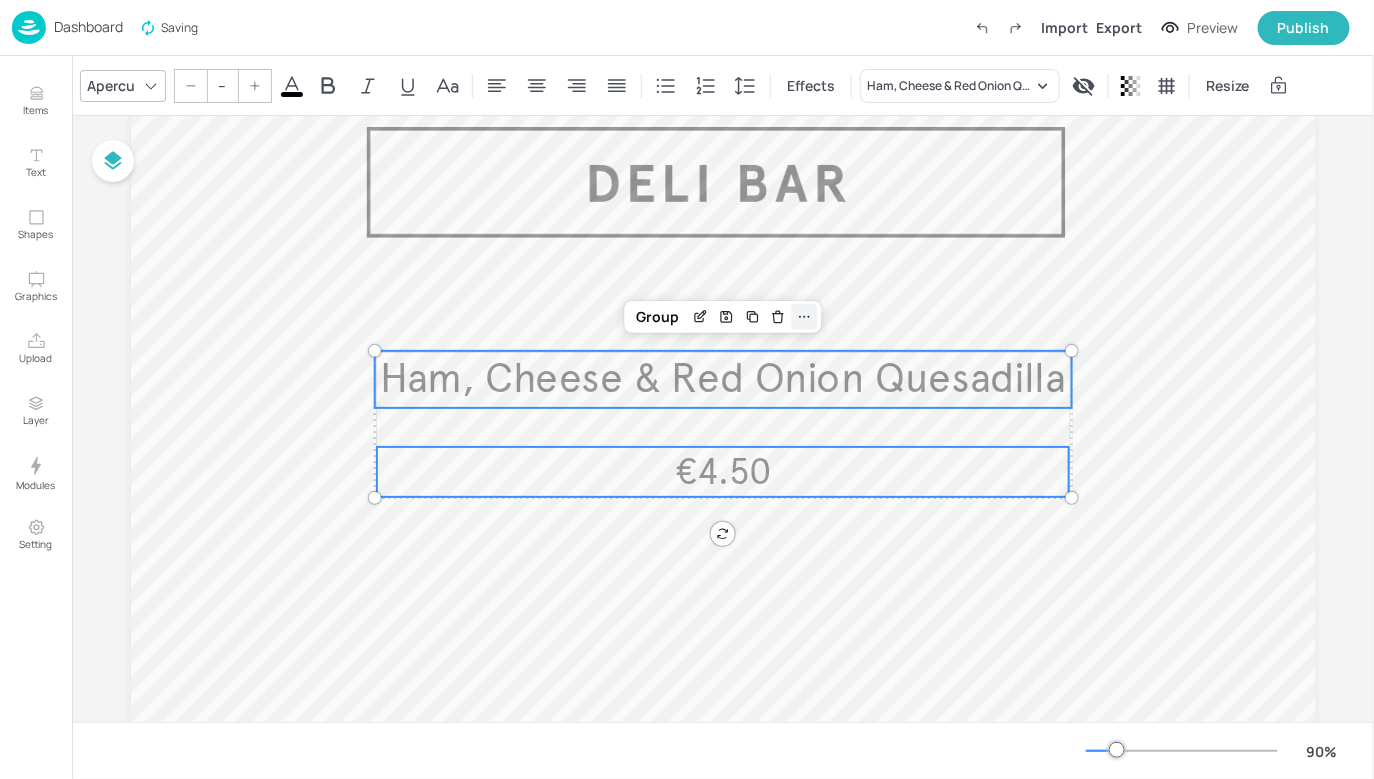 click 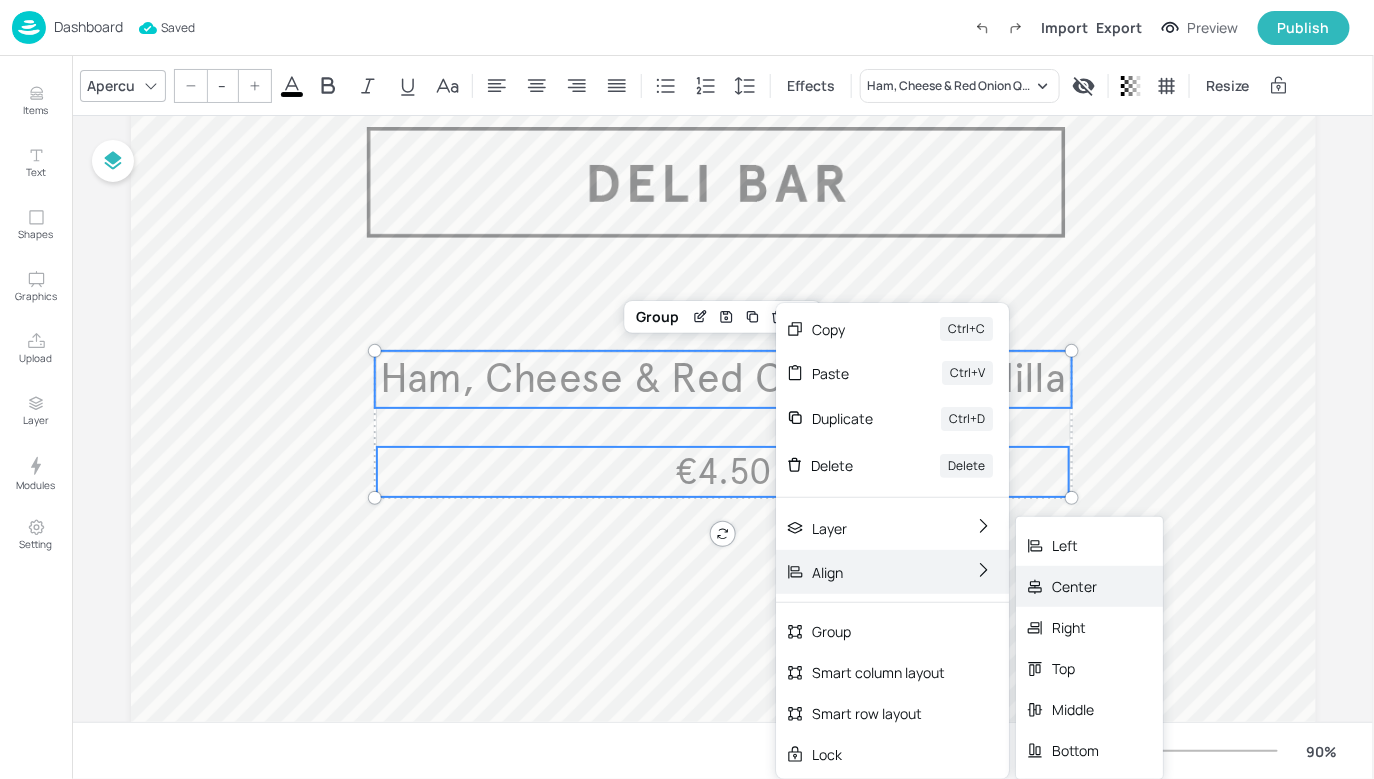 click on "Center" at bounding box center (1089, 586) 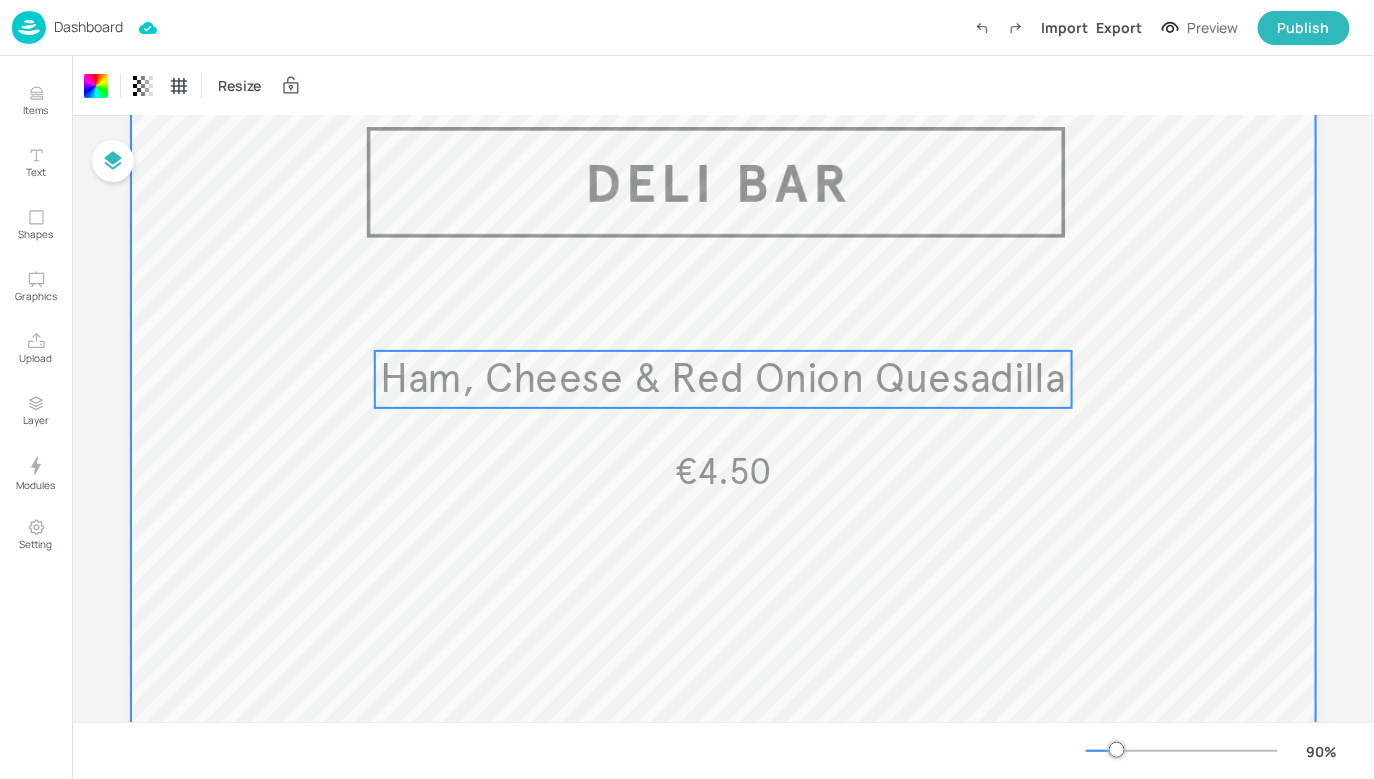 click on "Ham, Cheese & Red Onion Quesadilla" at bounding box center [723, 379] 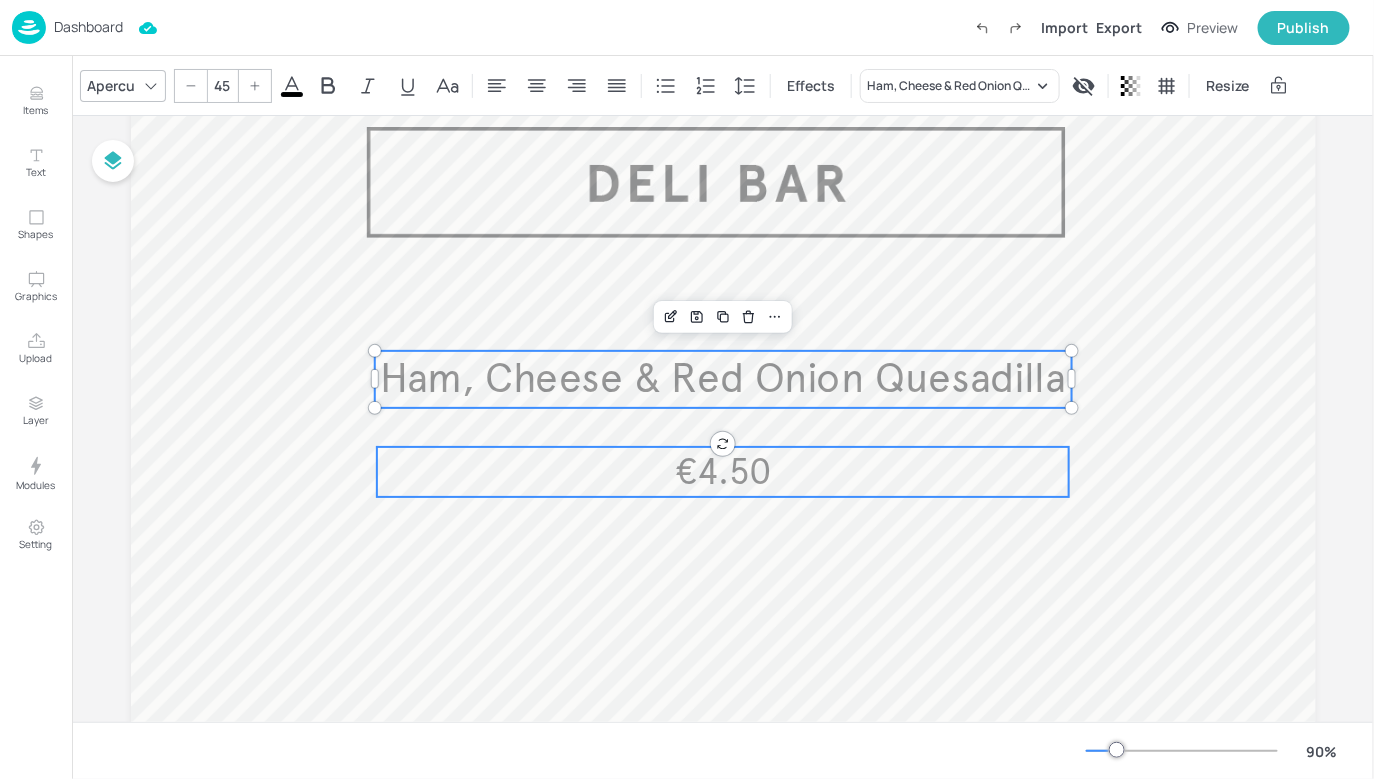 type on "--" 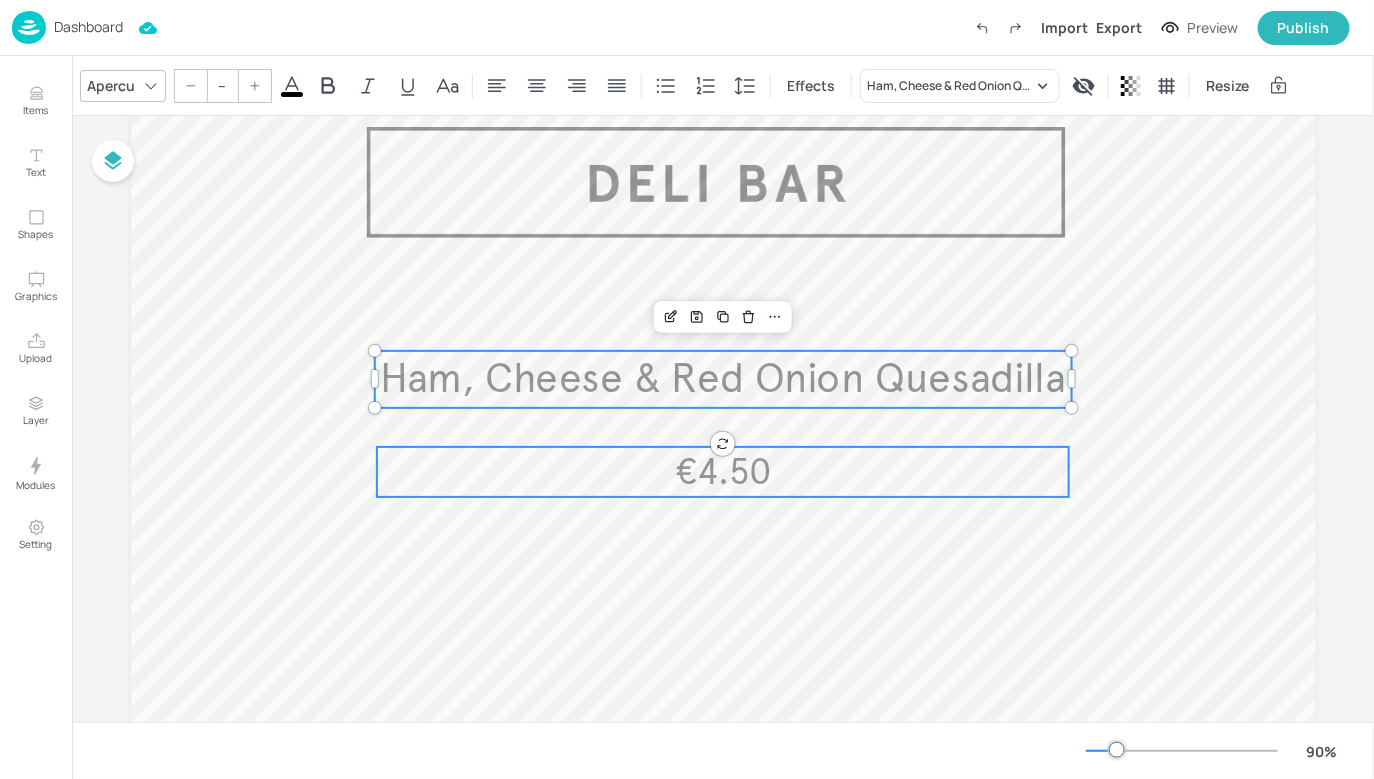 click on "€4.50" at bounding box center [722, 472] 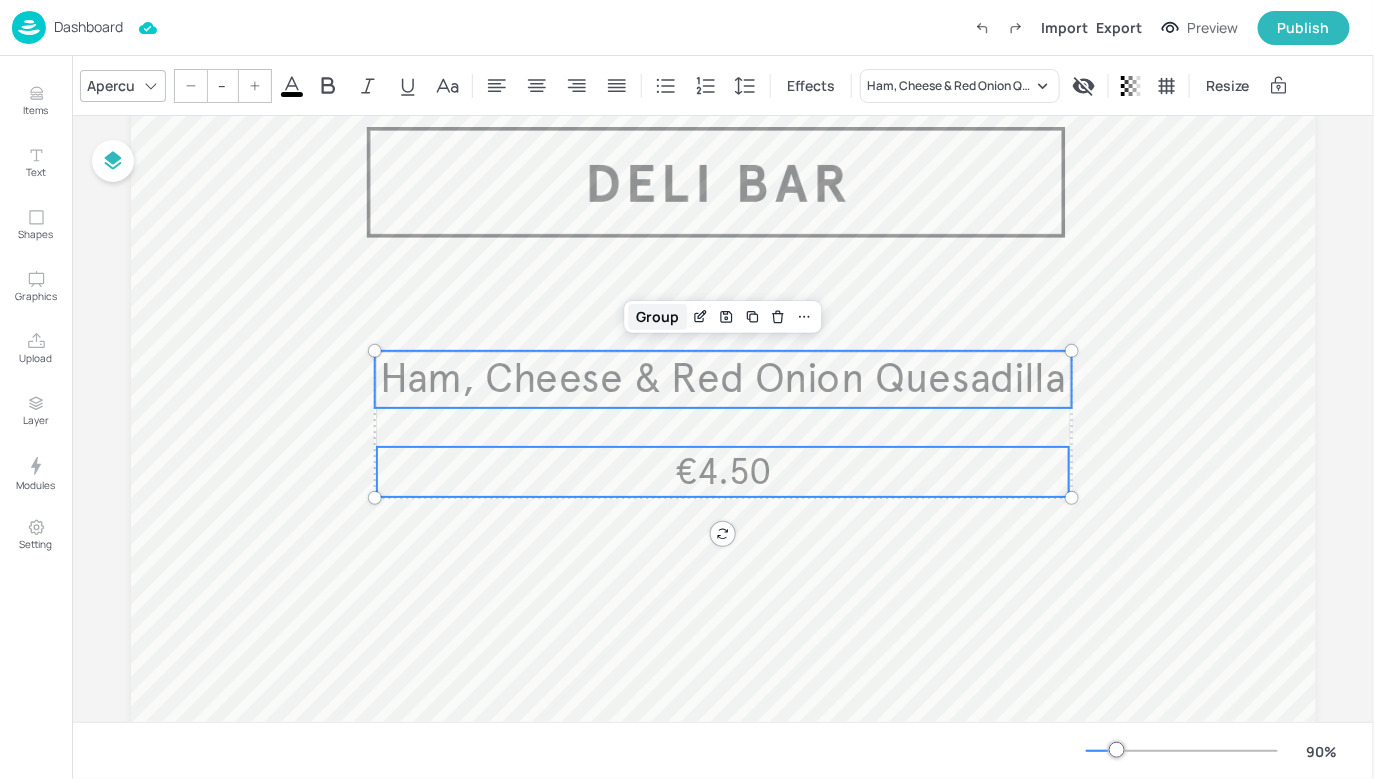 click on "Group" at bounding box center [658, 317] 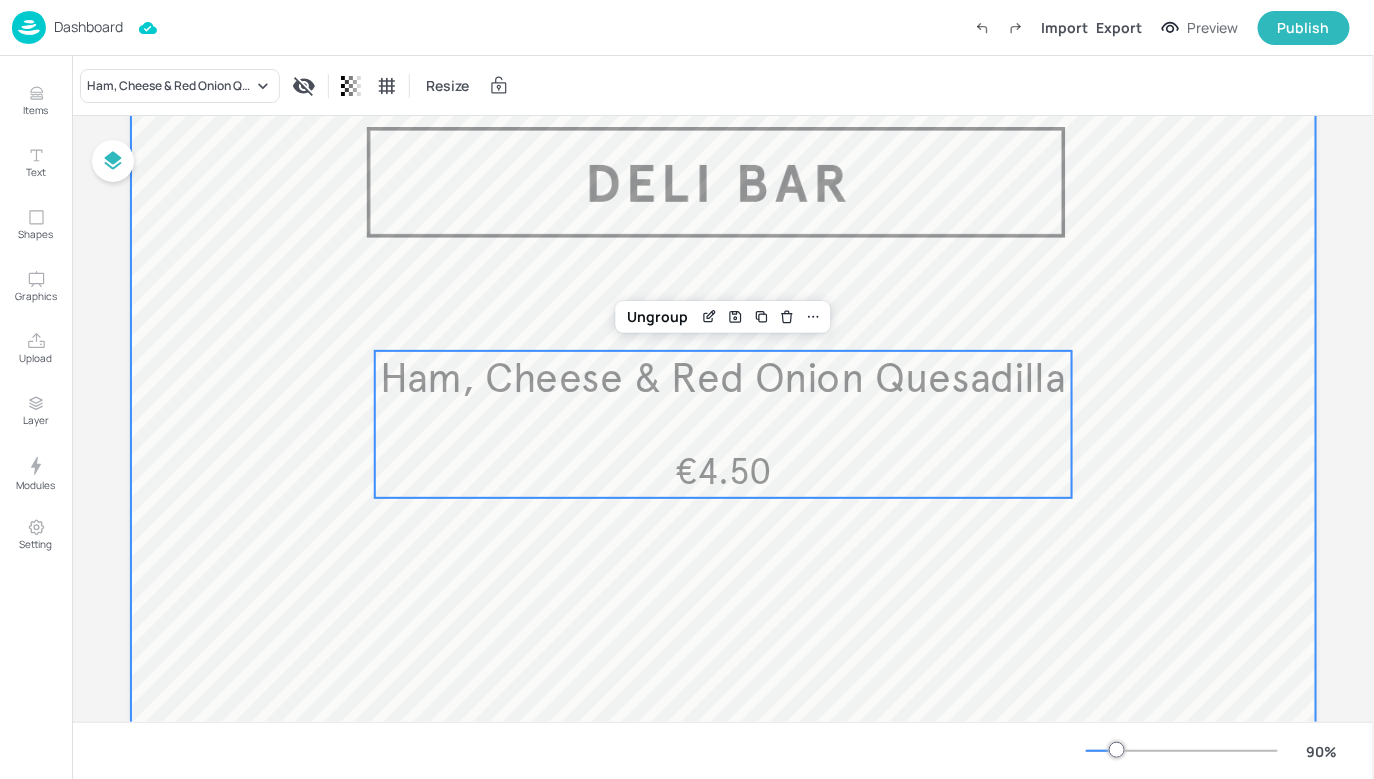 click at bounding box center [723, 568] 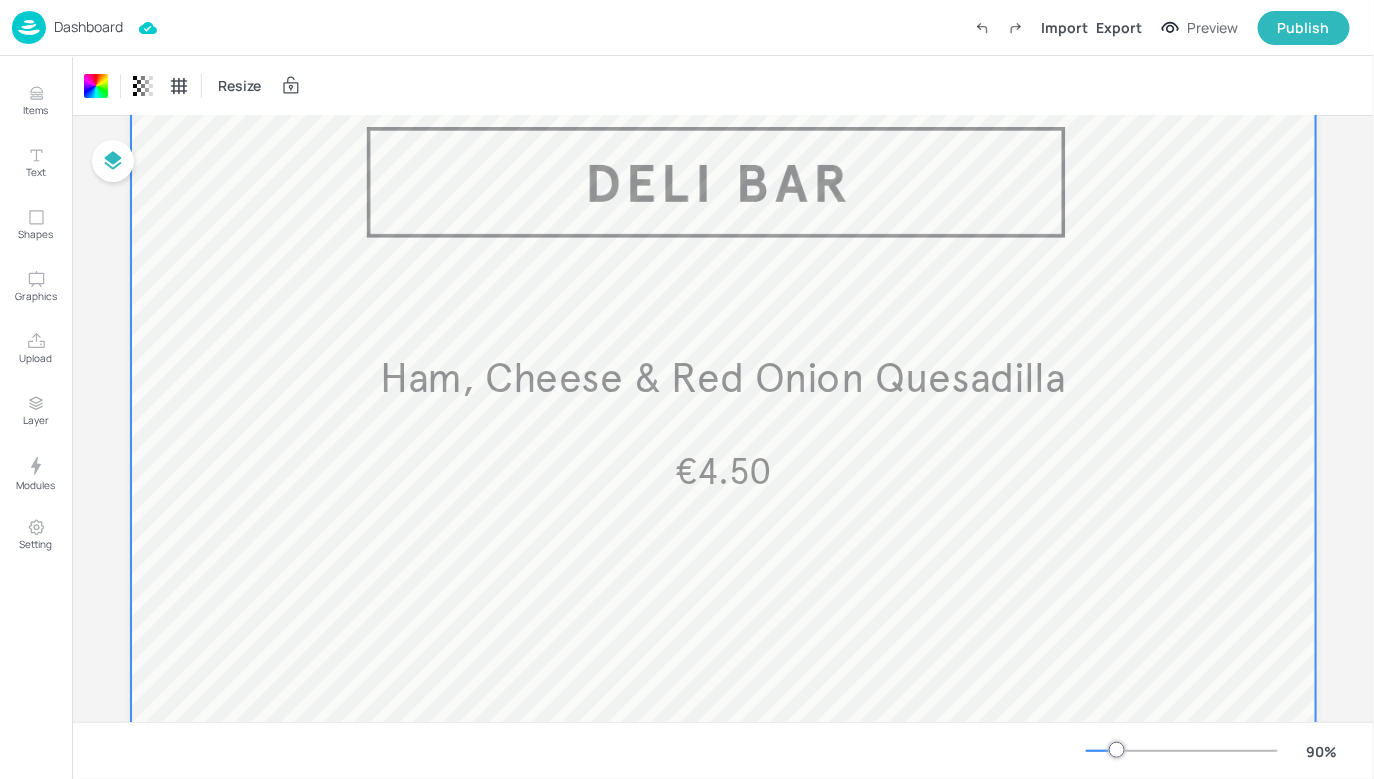 scroll, scrollTop: 0, scrollLeft: 0, axis: both 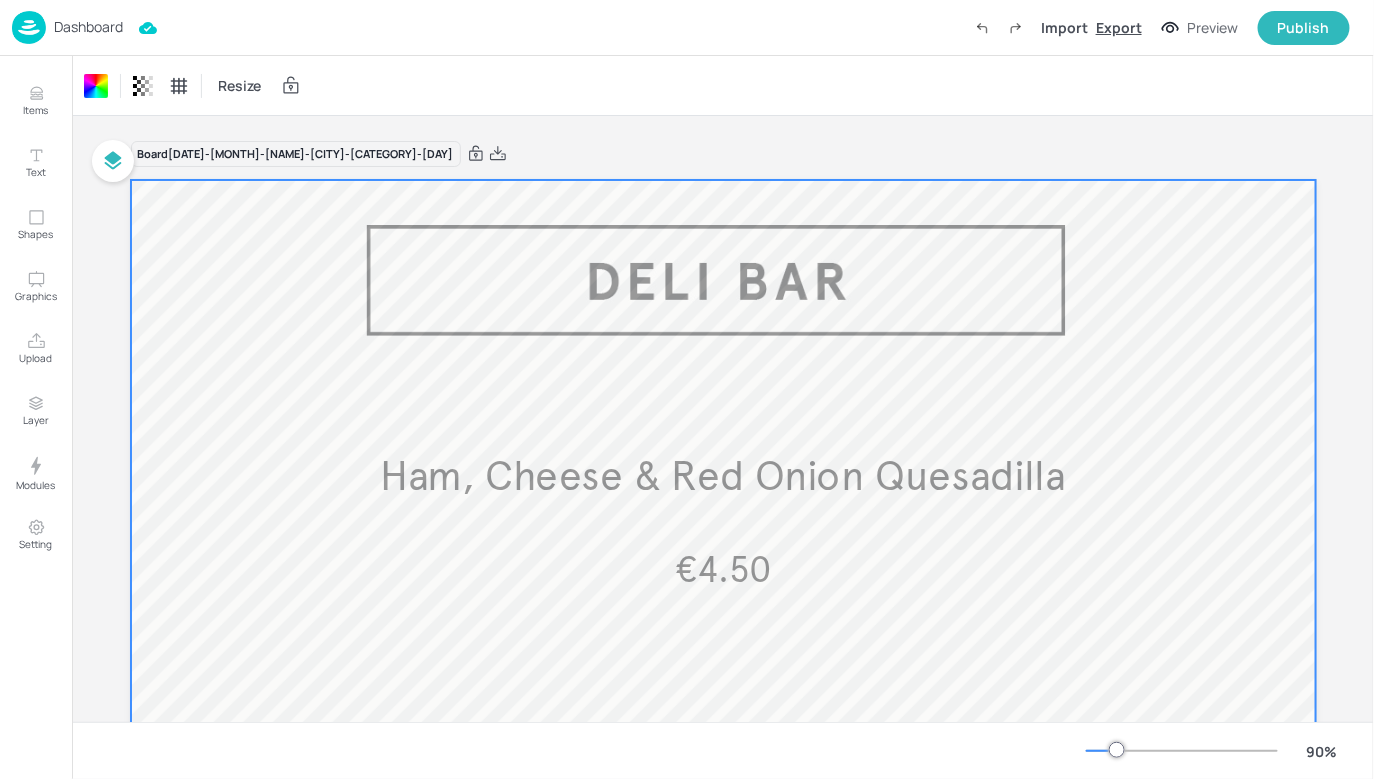 click on "Export" at bounding box center [1119, 27] 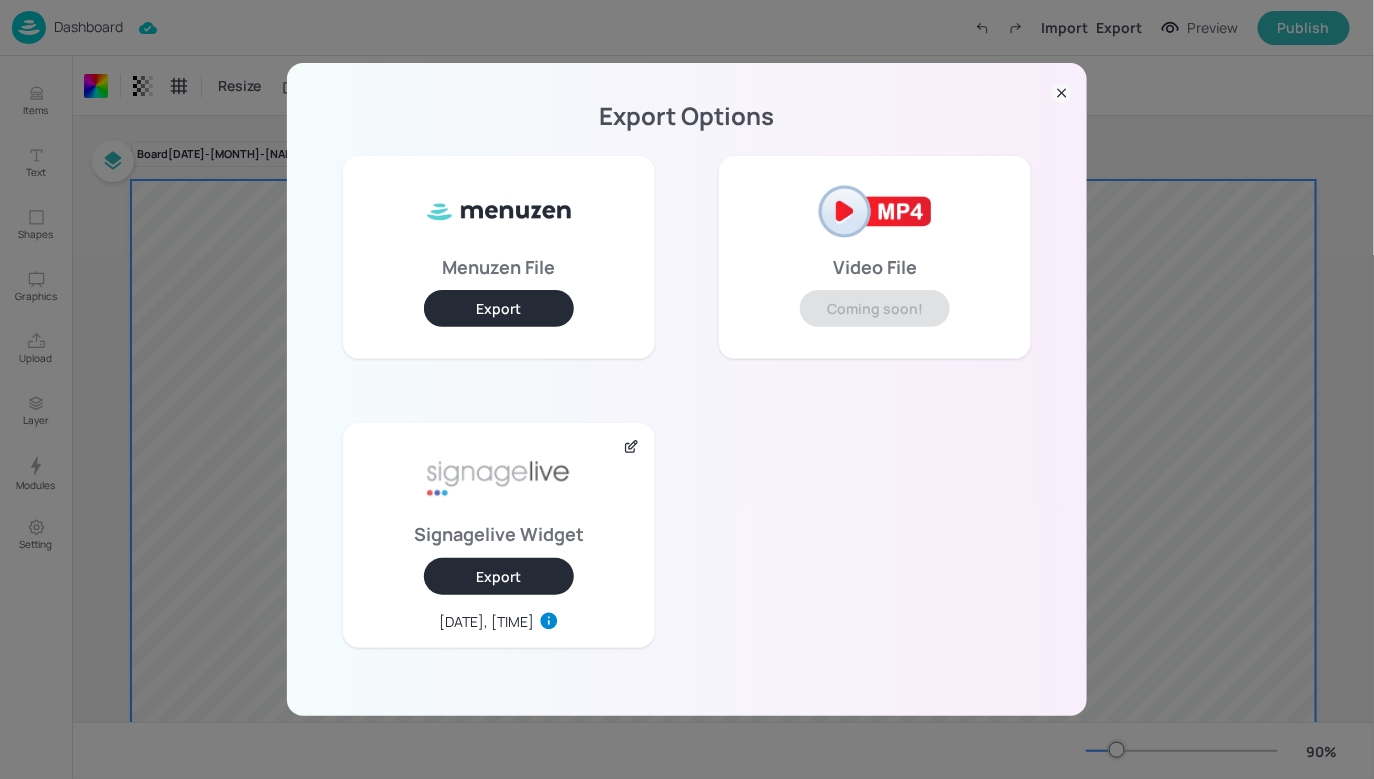 click on "Signagelive Widget Export [DATE], [TIME]" at bounding box center [499, 535] 